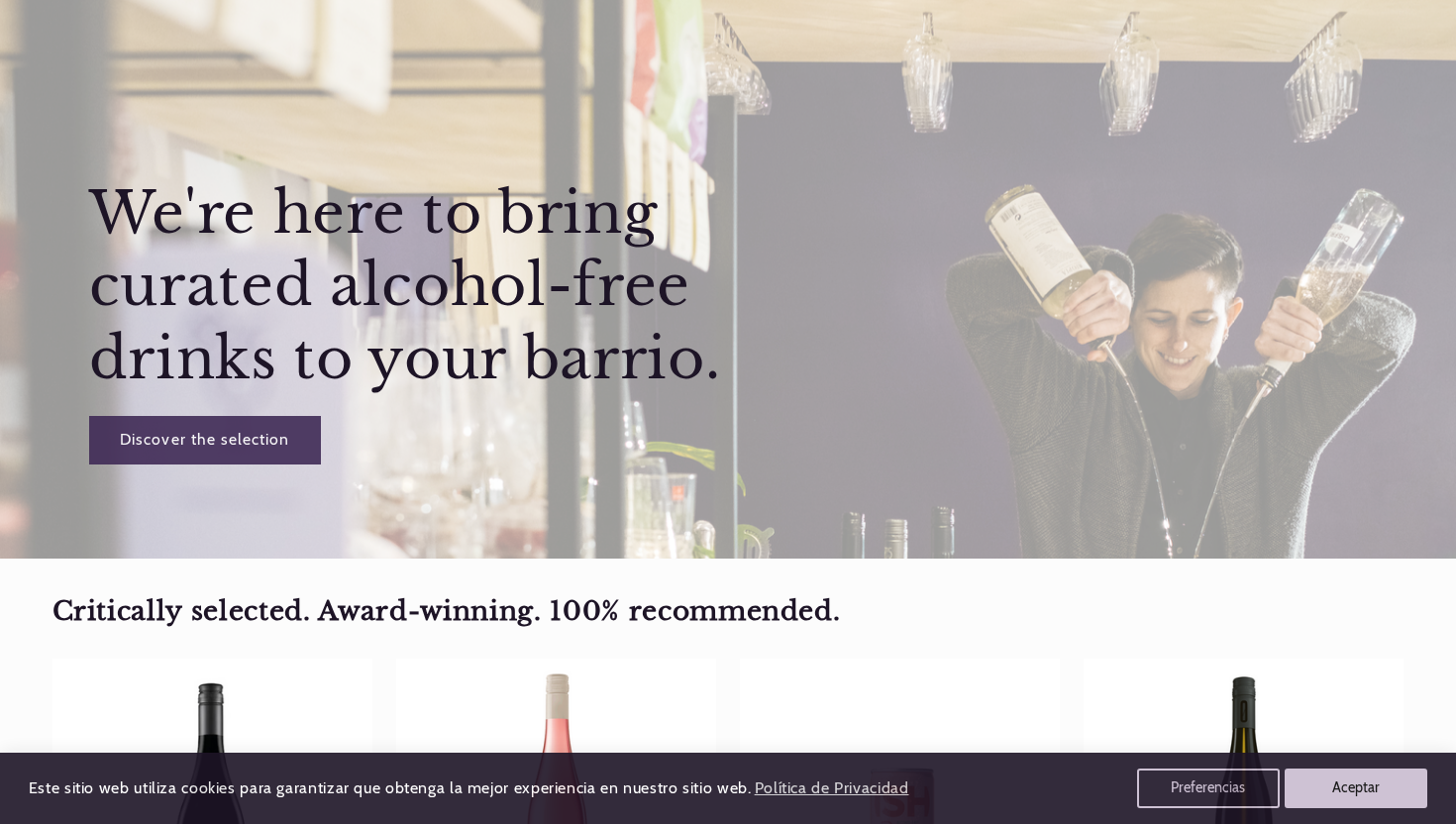 scroll, scrollTop: 0, scrollLeft: 0, axis: both 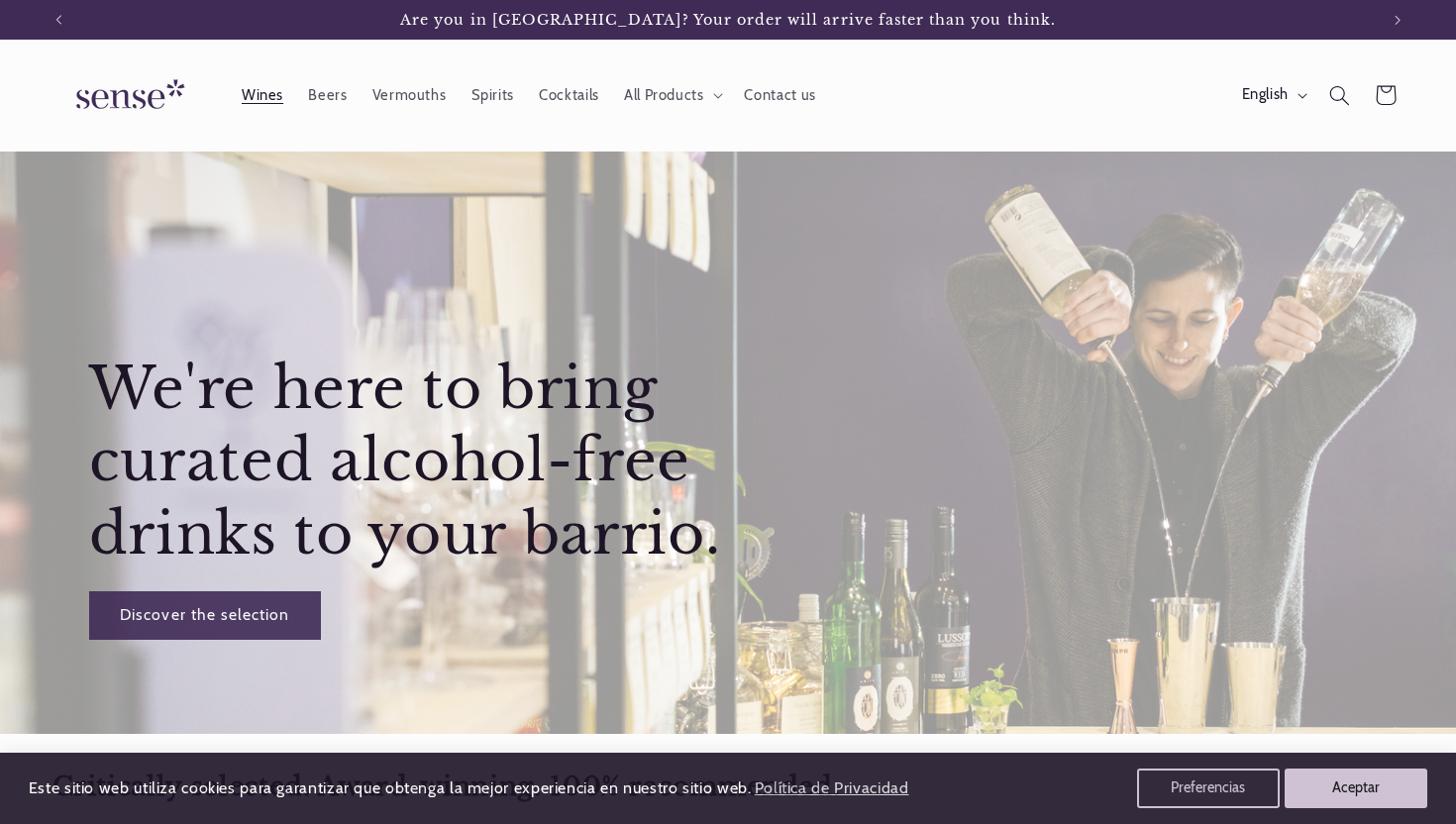 click on "Wines" at bounding box center (262, 95) 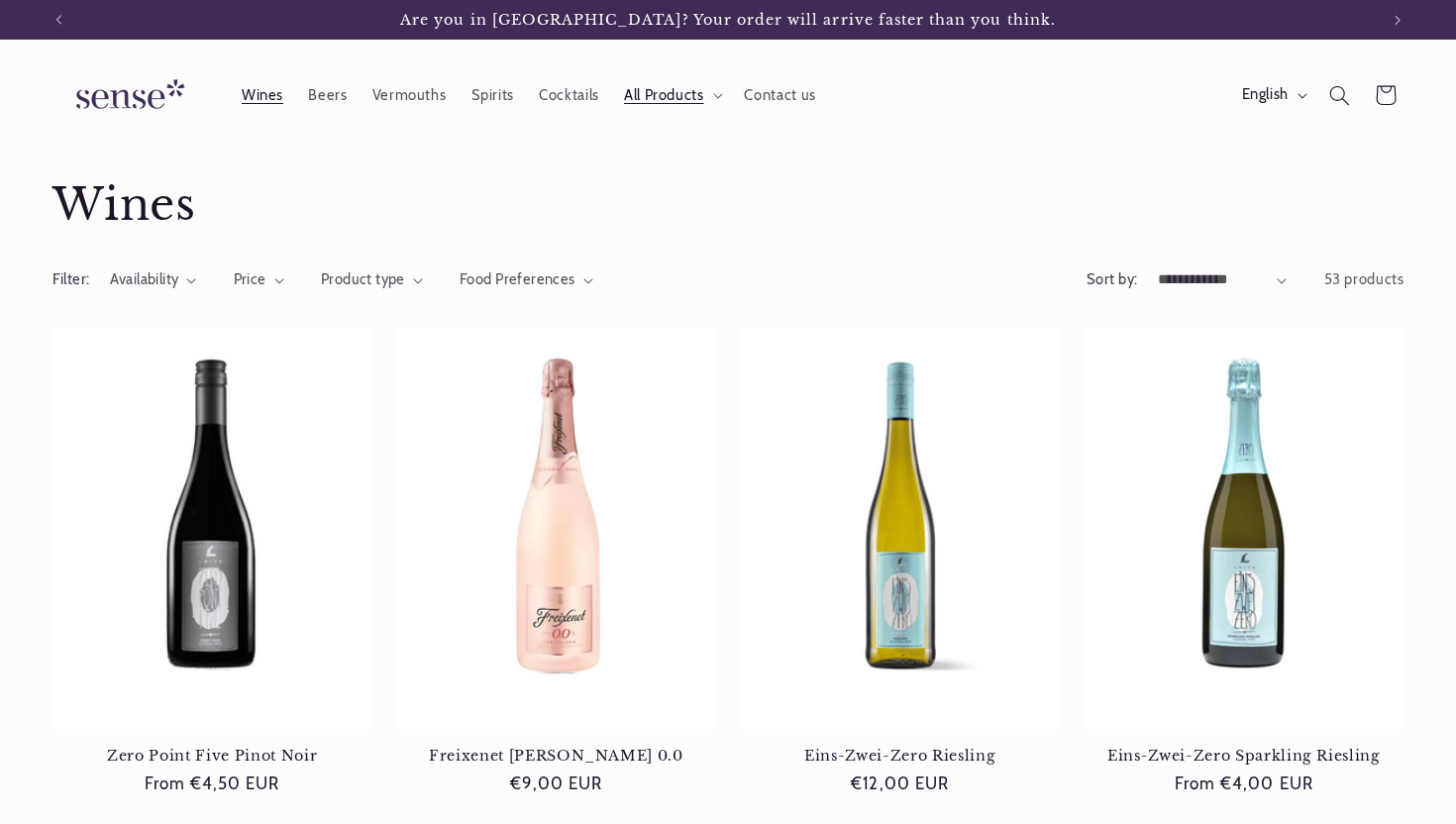 scroll, scrollTop: 0, scrollLeft: 0, axis: both 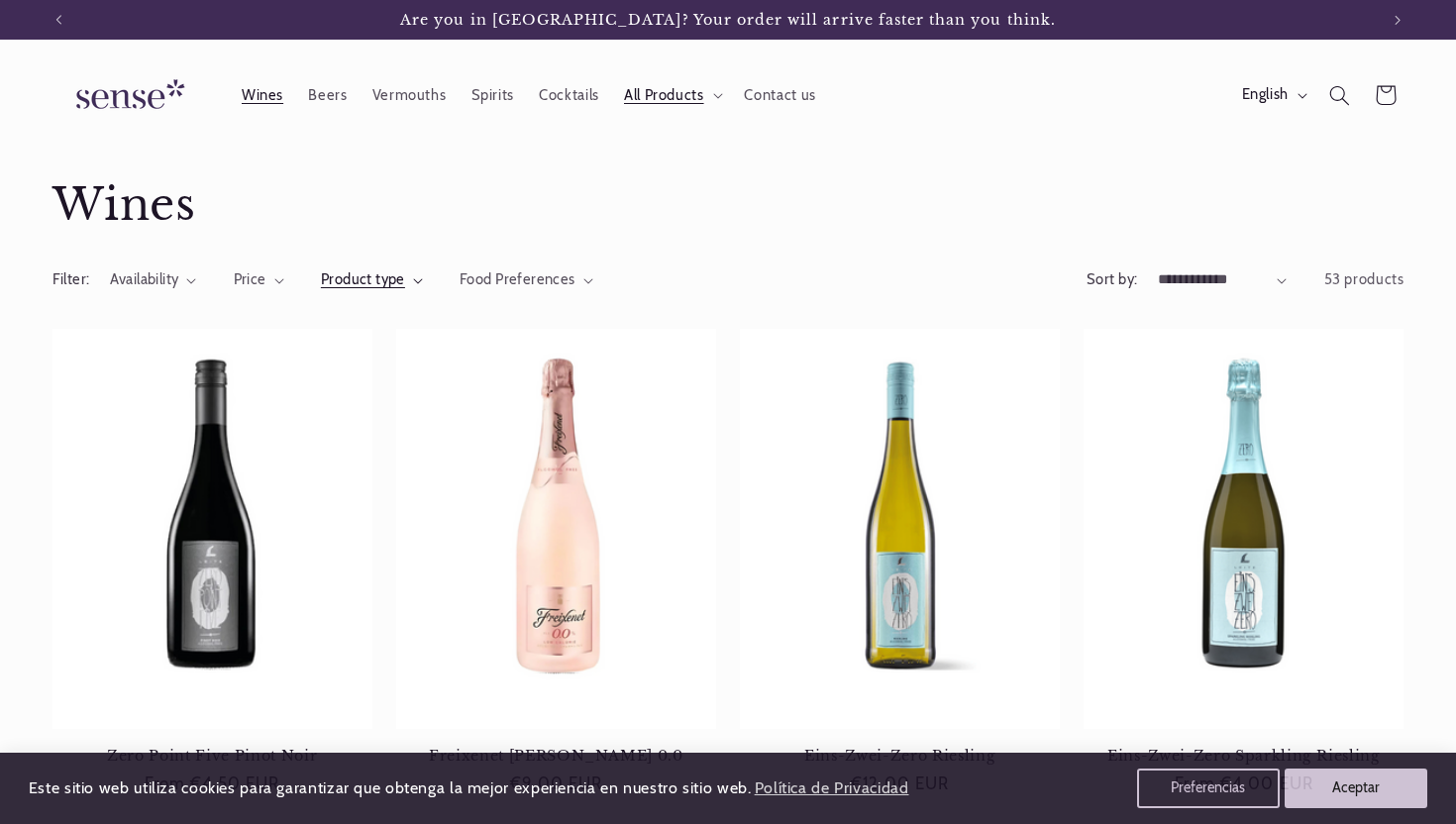 click on "Product type" at bounding box center (363, 279) 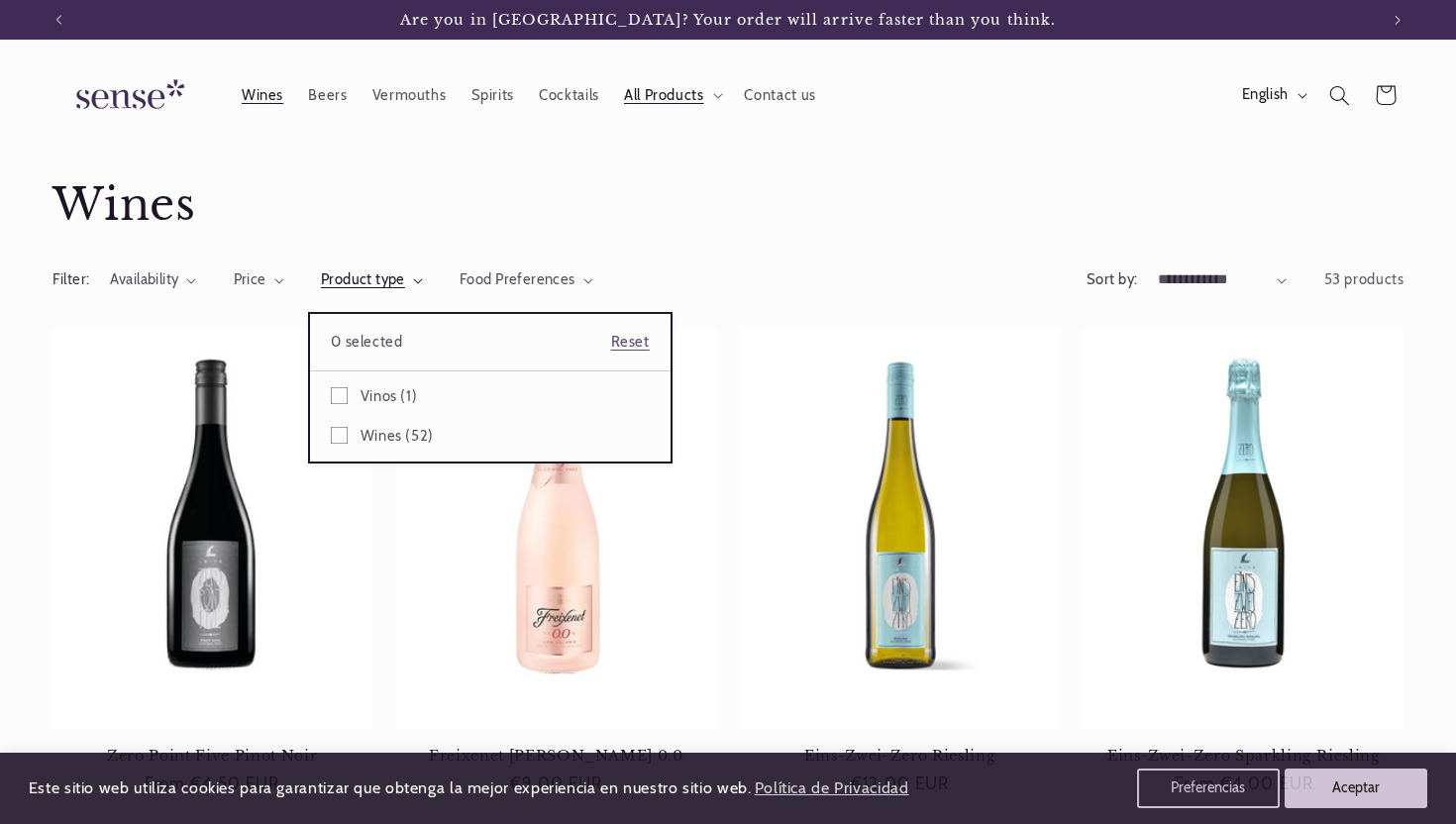 click on "Product type" at bounding box center (371, 280) 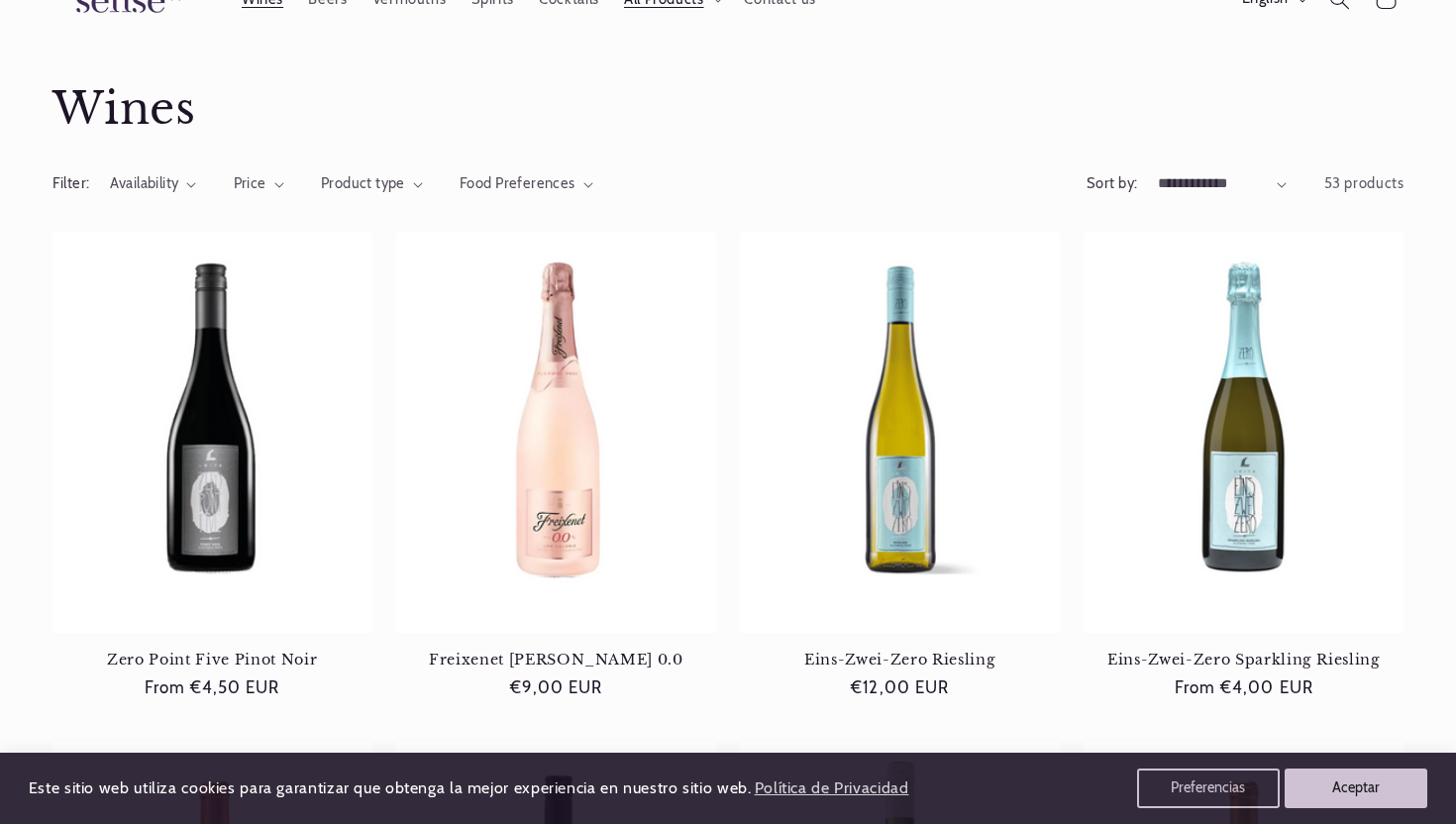 scroll, scrollTop: 0, scrollLeft: 0, axis: both 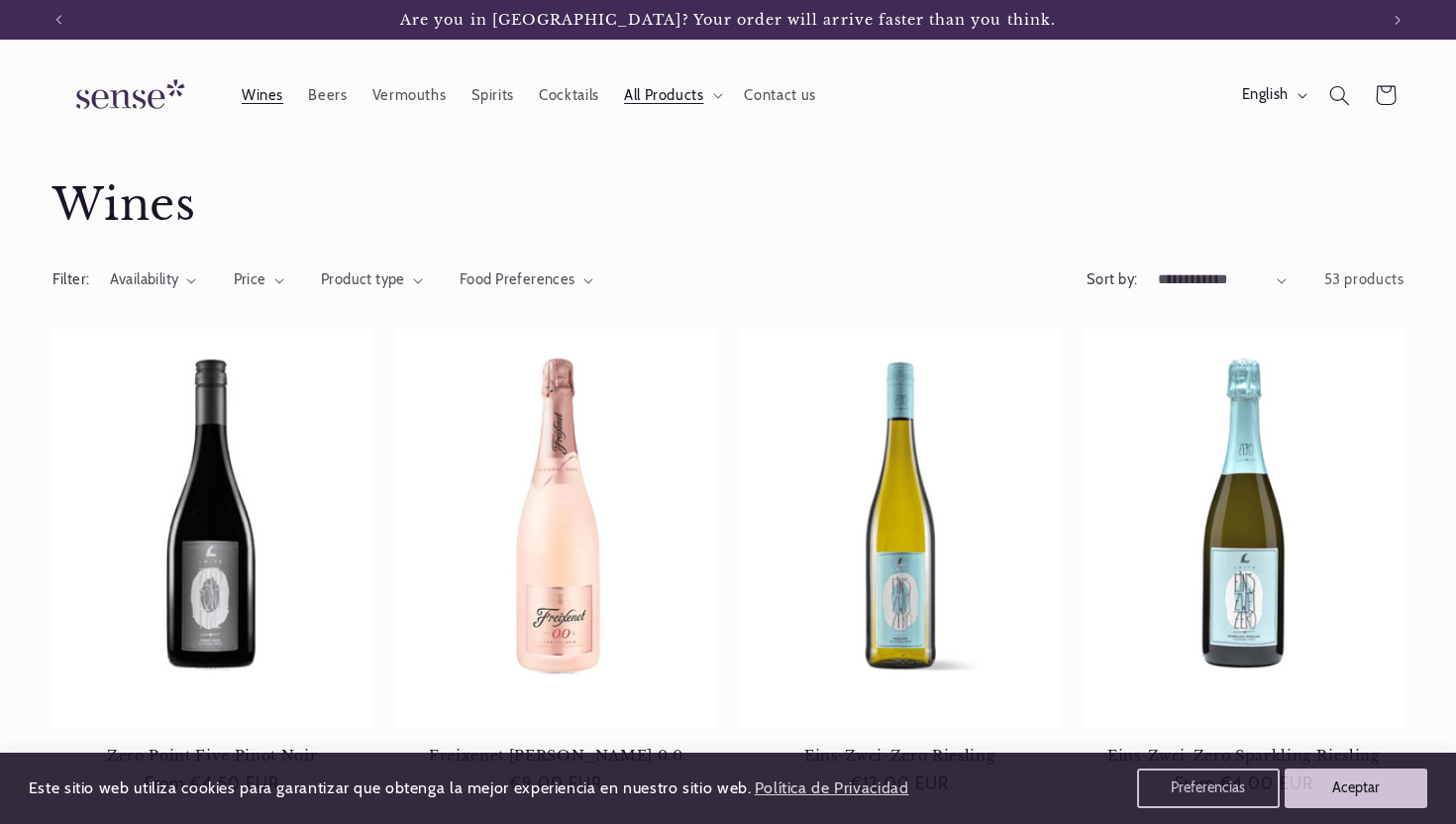 click at bounding box center (127, 95) 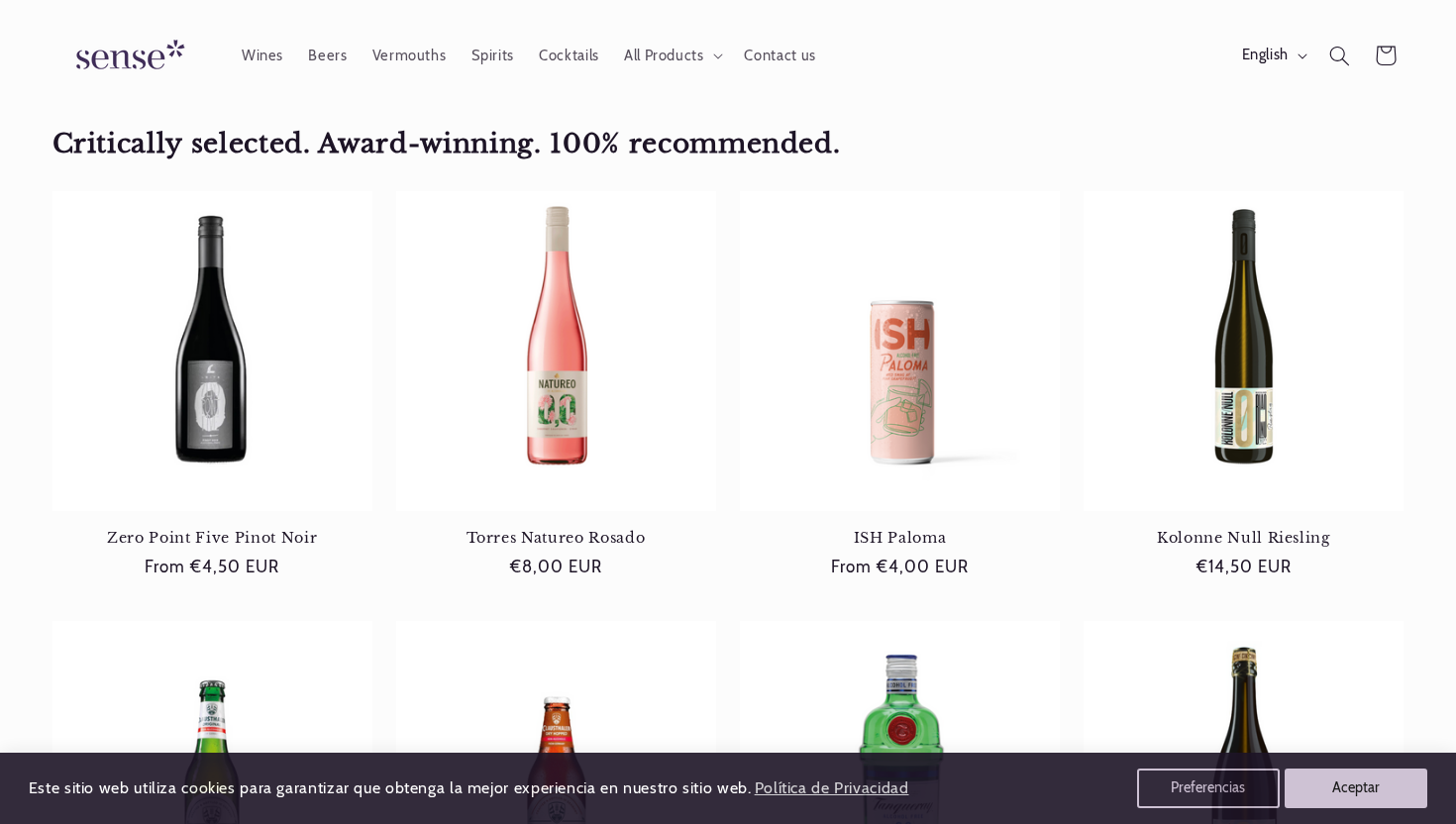 scroll, scrollTop: 0, scrollLeft: 0, axis: both 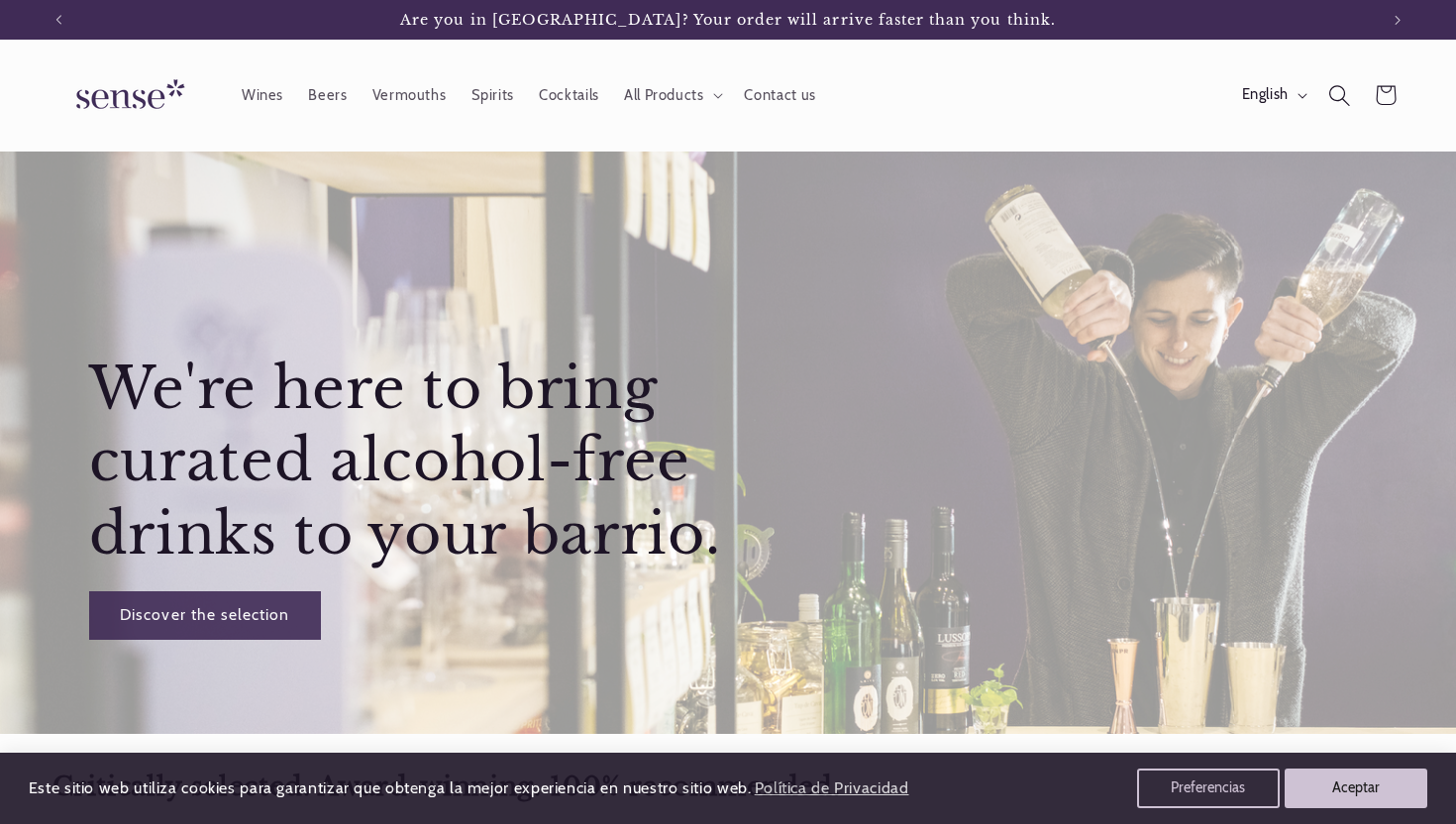 click 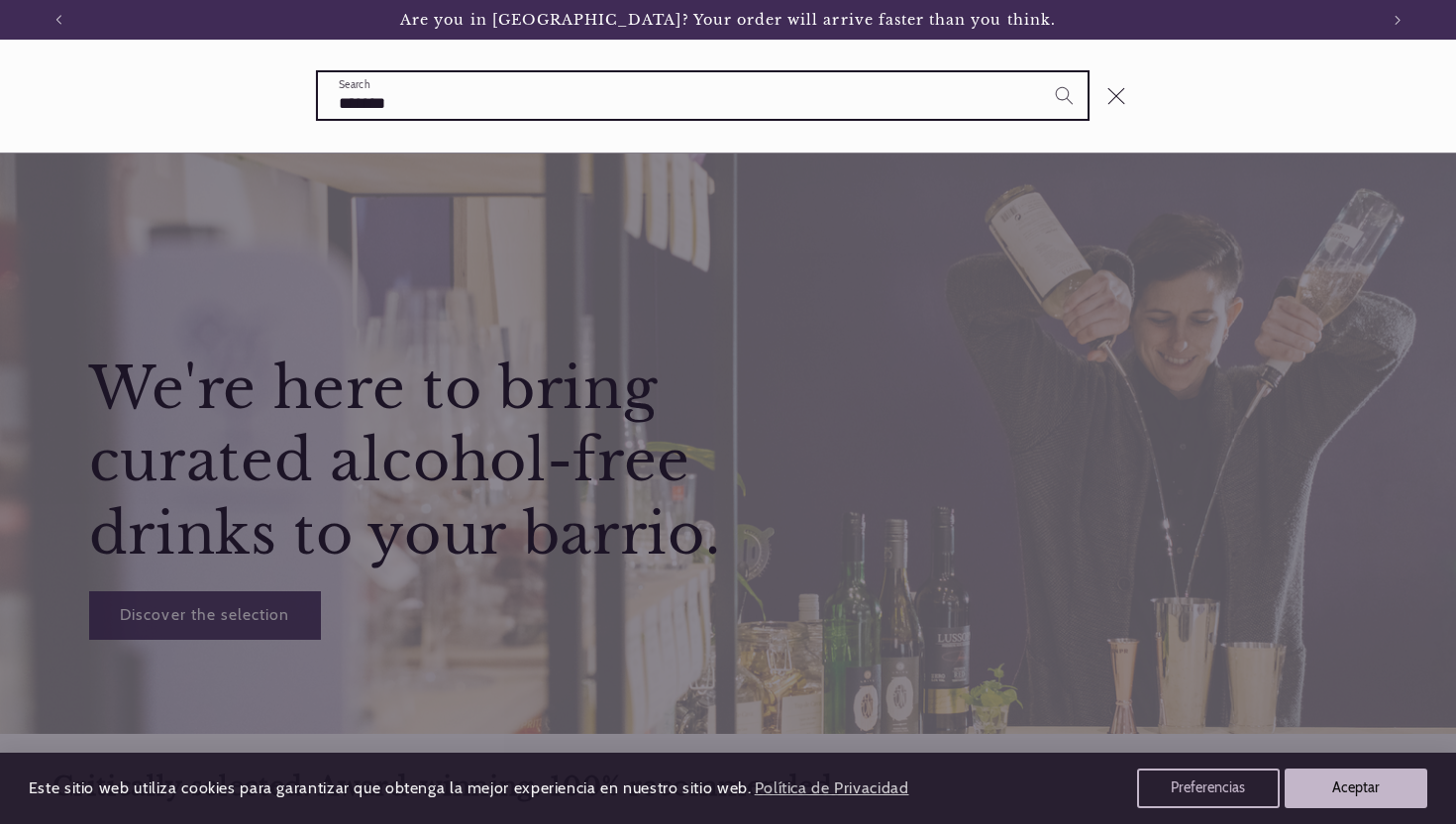 type on "*******" 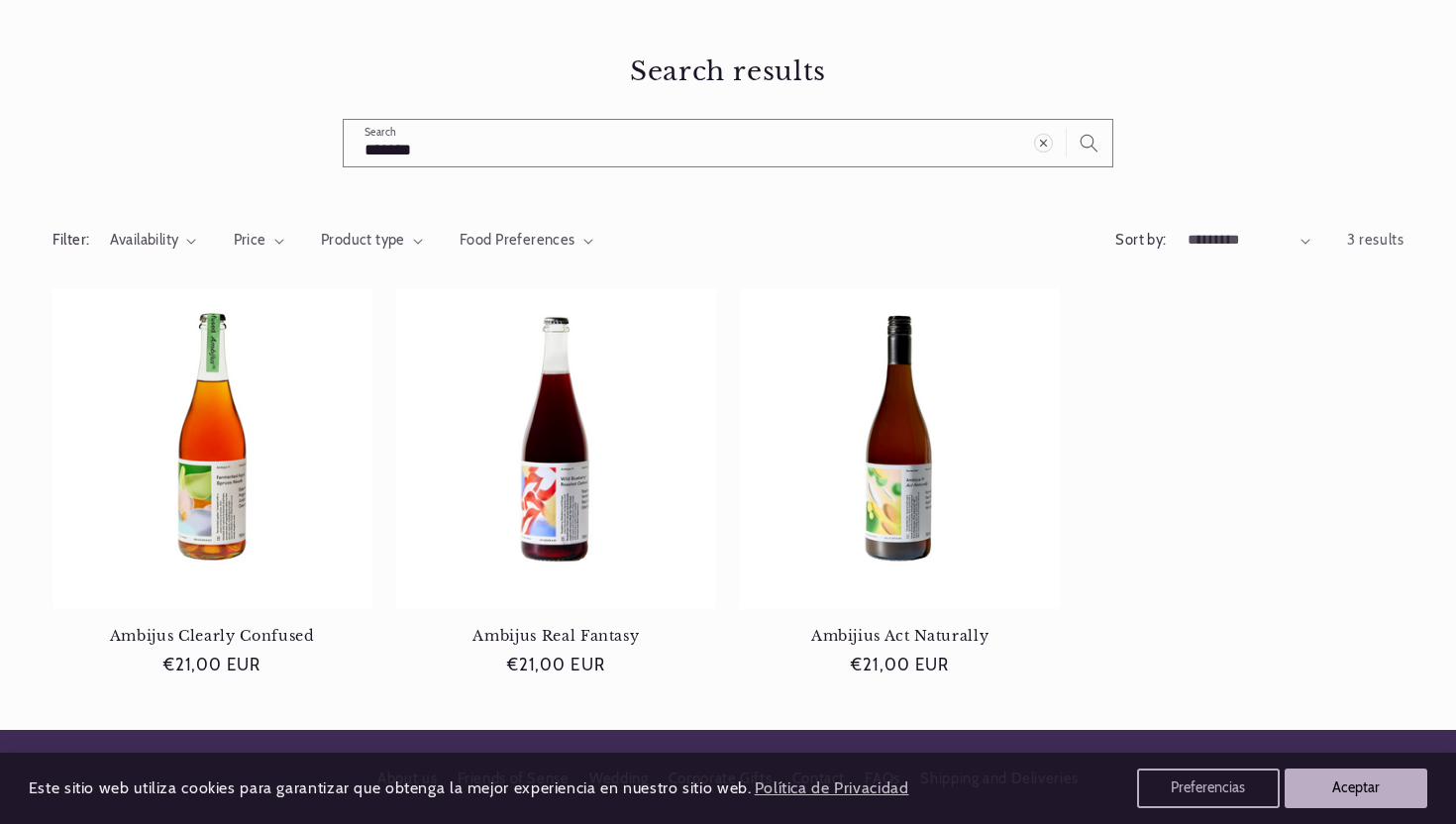 scroll, scrollTop: 156, scrollLeft: 0, axis: vertical 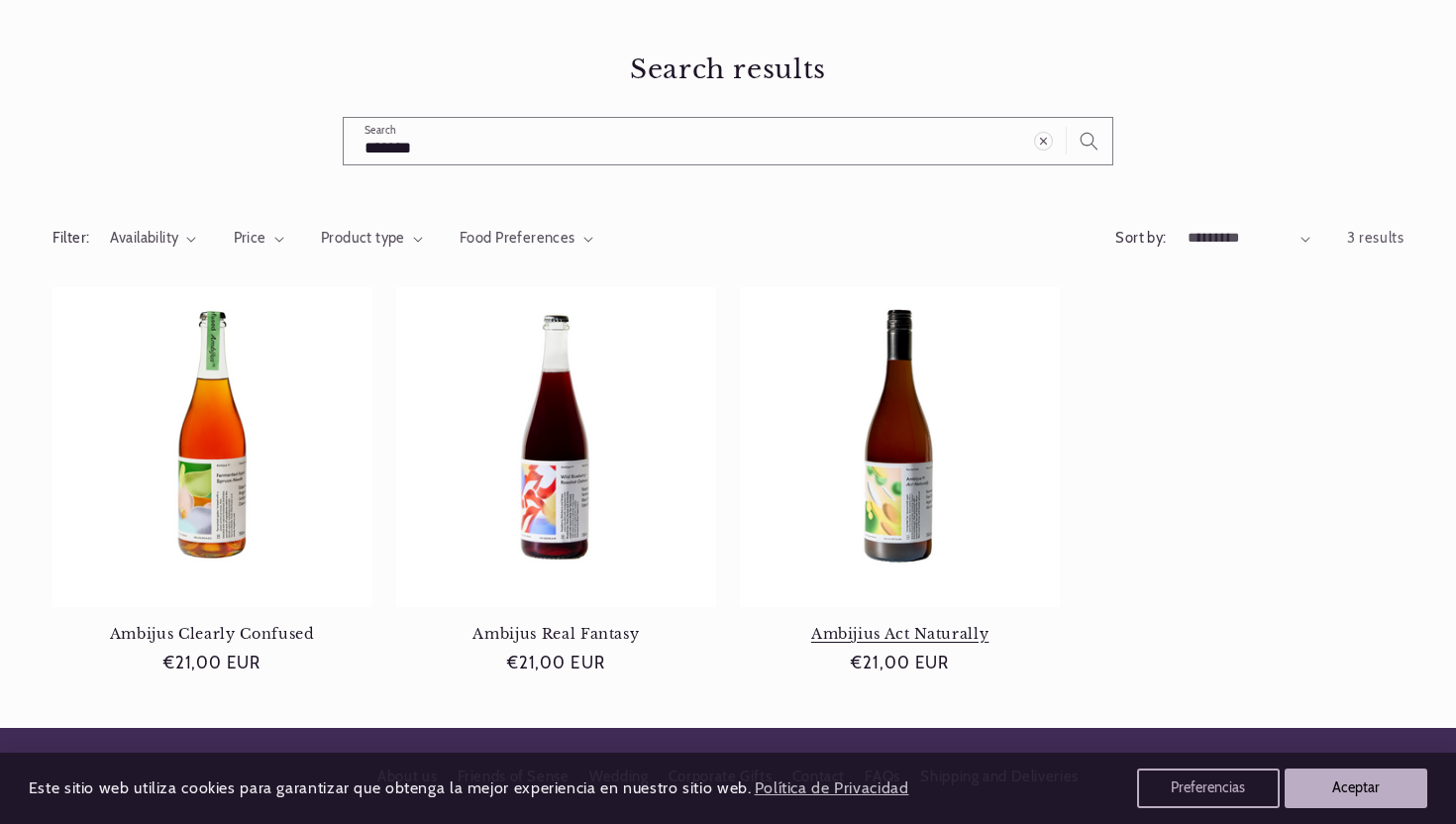 click on "Ambijius Act Naturally" at bounding box center [899, 634] 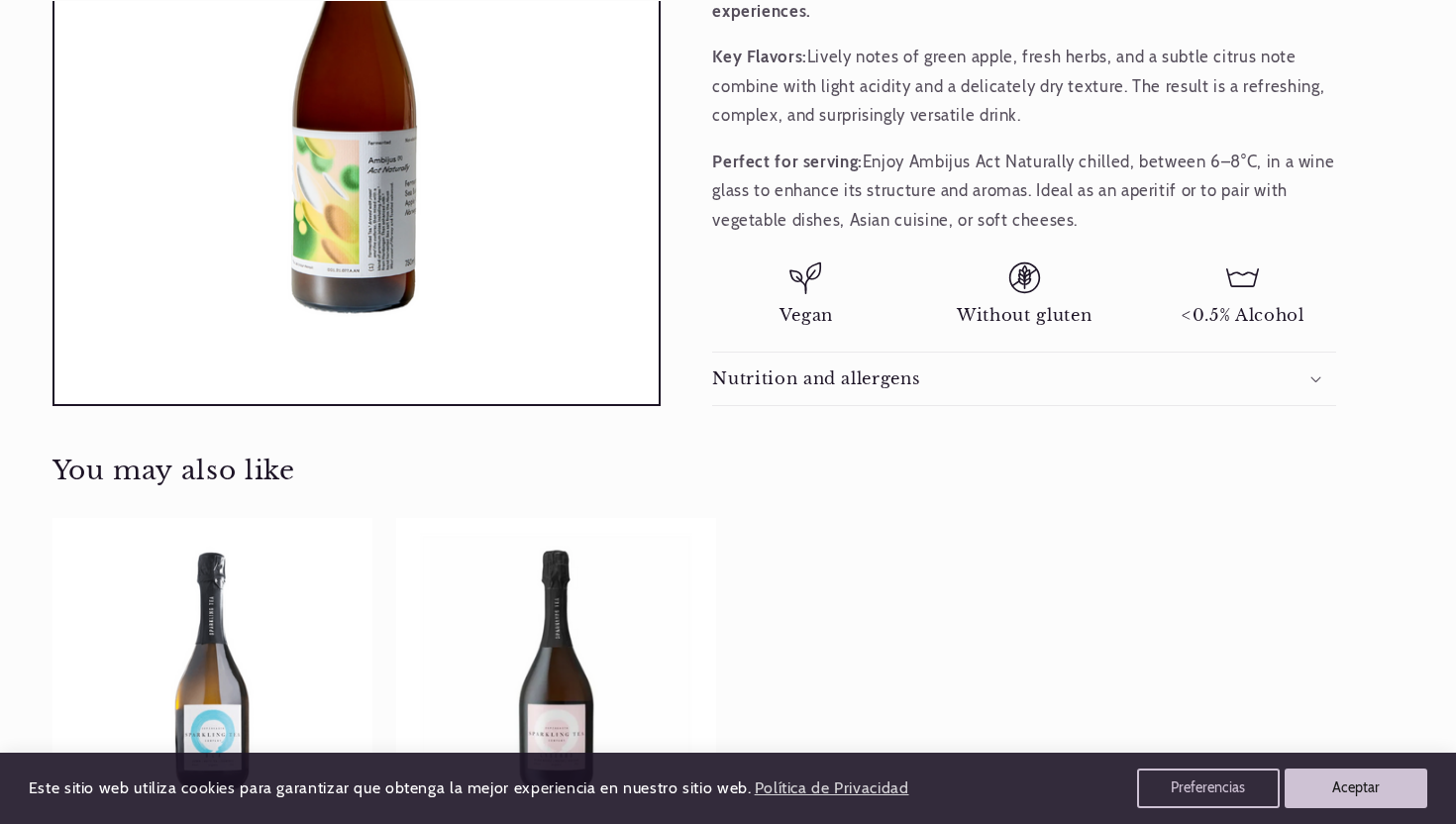 scroll, scrollTop: 781, scrollLeft: 0, axis: vertical 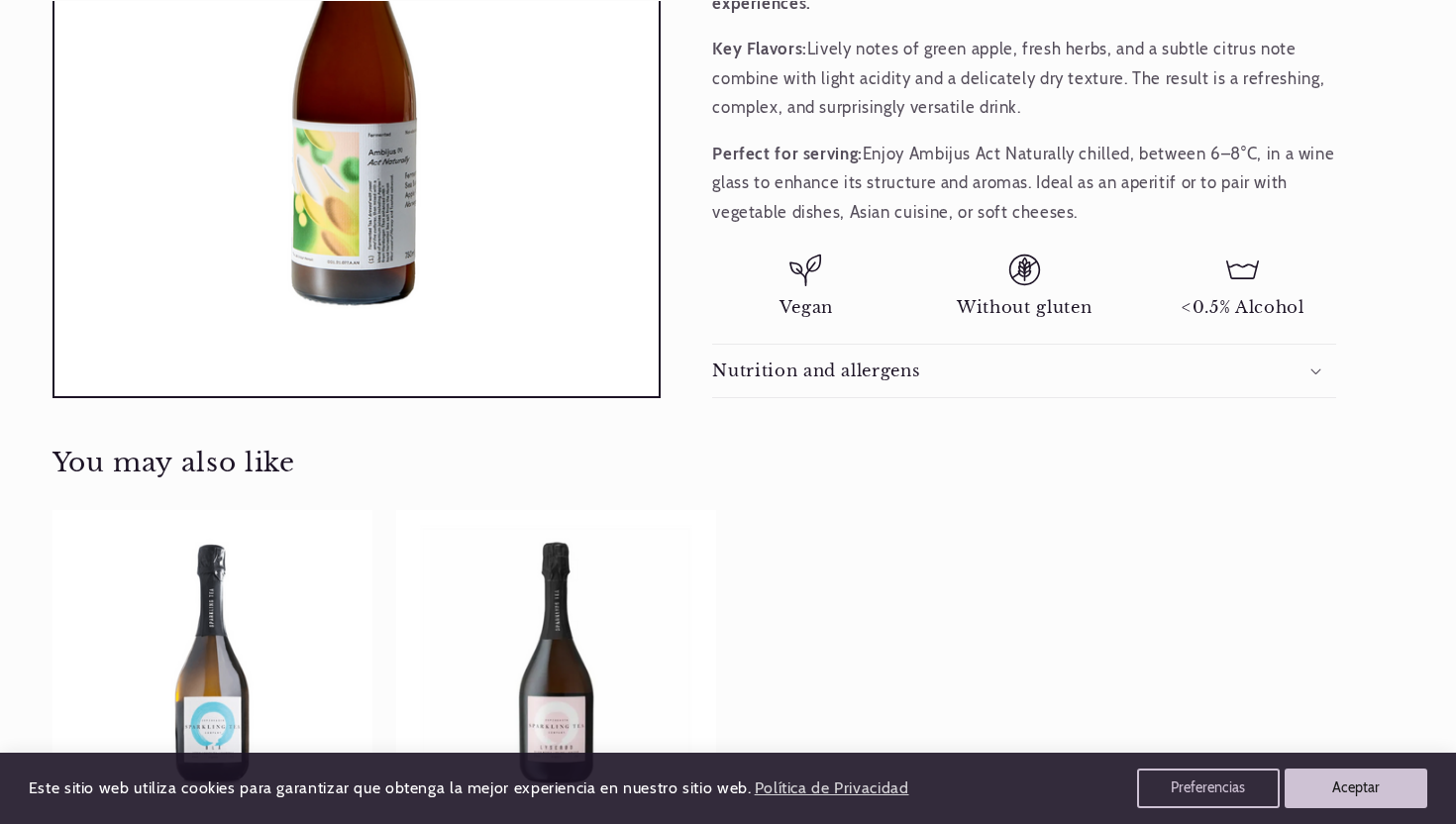click on "Nutrition and allergens" at bounding box center (815, 370) 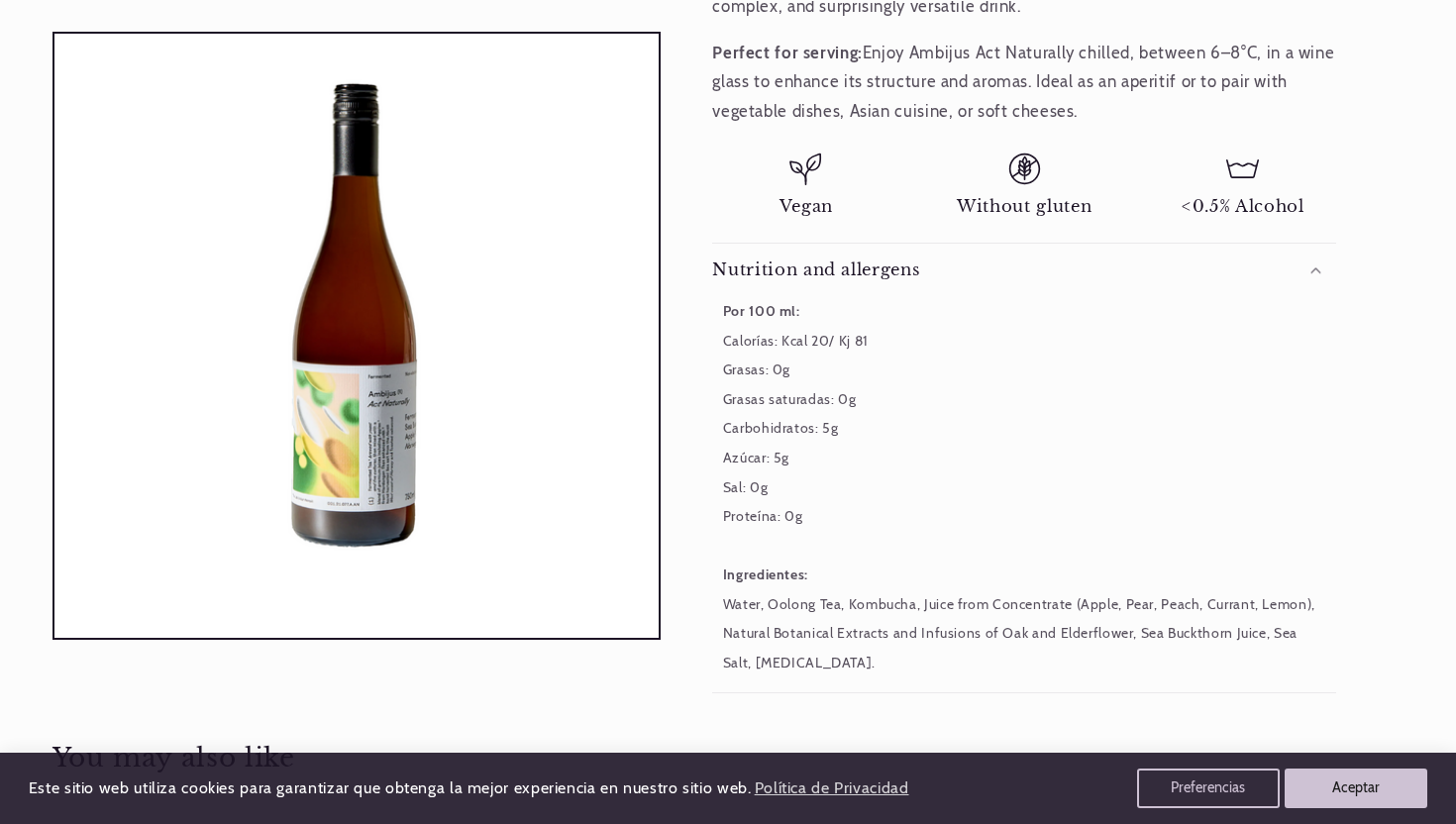 scroll, scrollTop: 886, scrollLeft: 0, axis: vertical 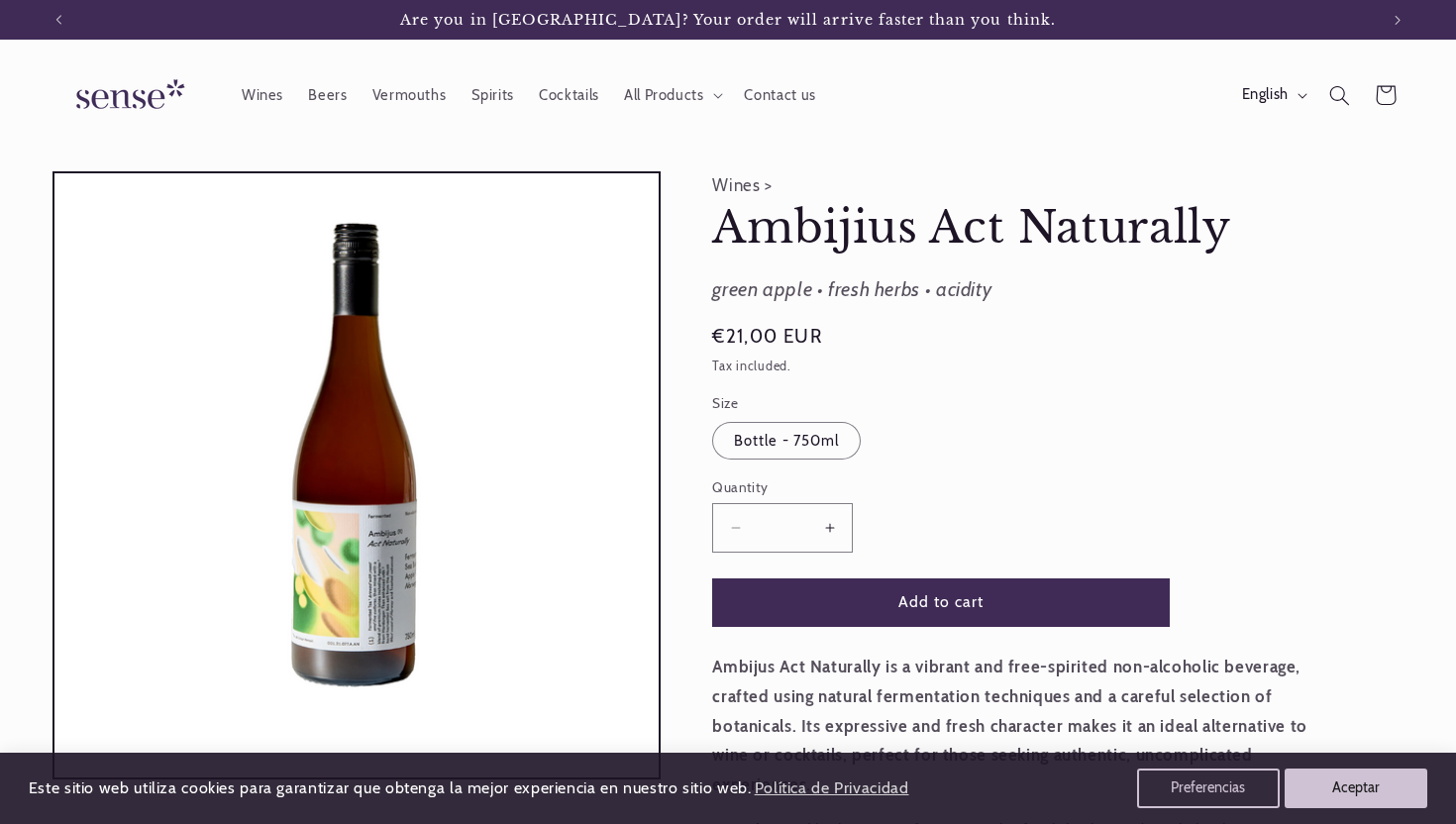 click on "Wines >
Ambijius Act Naturally
Ambijius Act Naturally
green apple  •
fresh herbs  •
acidity
Regular price
€21,00 EUR
Regular price
Sale price
€21,00 EUR
Unit price
/
per
Sale
Sold out
Tax included.
Size
Bottle - 750ml Variant sold out or unavailable
Quantity
( 0  in cart)
*" at bounding box center [1024, 874] 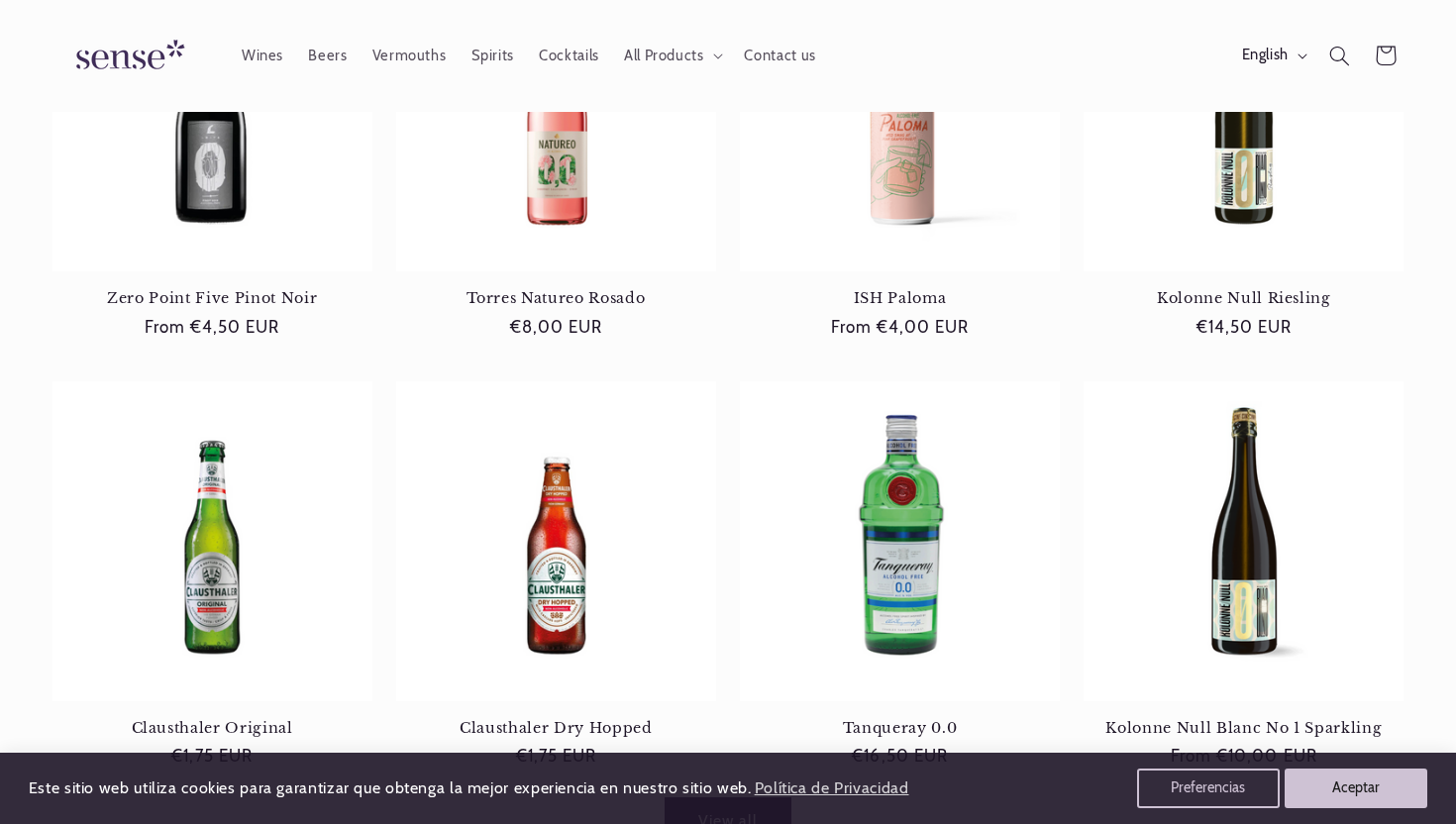 scroll, scrollTop: 0, scrollLeft: 0, axis: both 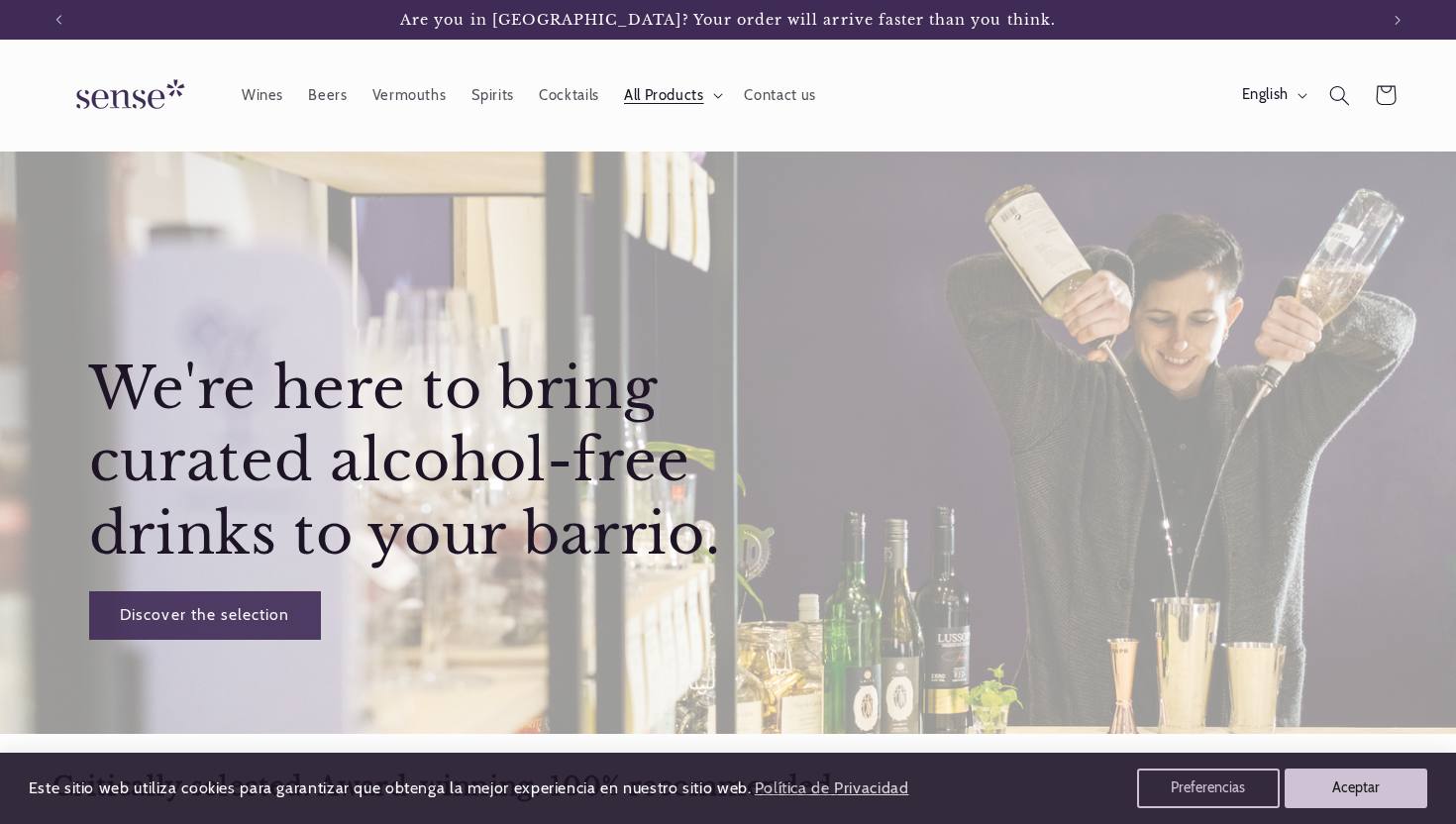 click on "All Products" at bounding box center [664, 95] 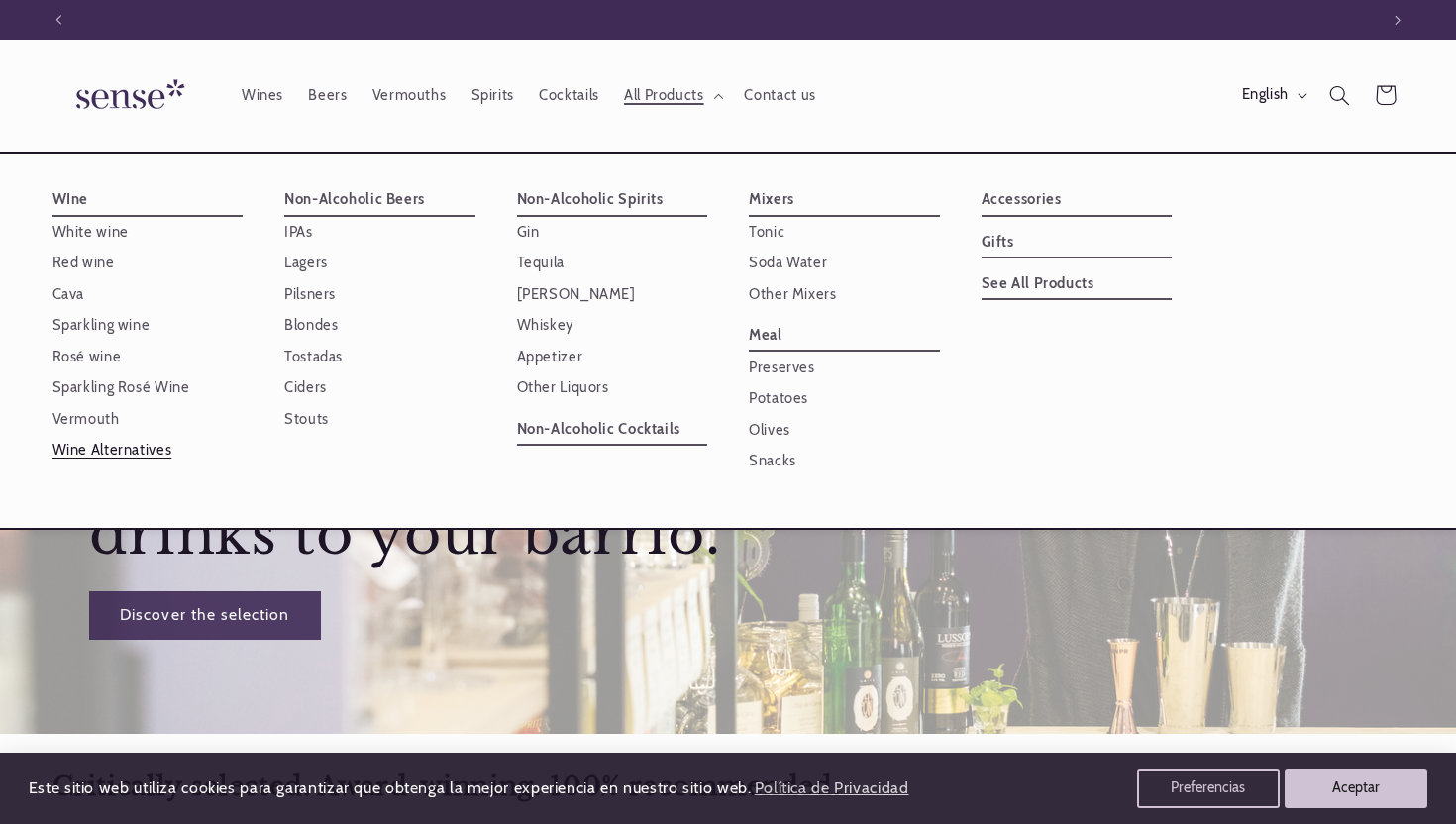 scroll, scrollTop: 0, scrollLeft: 1319, axis: horizontal 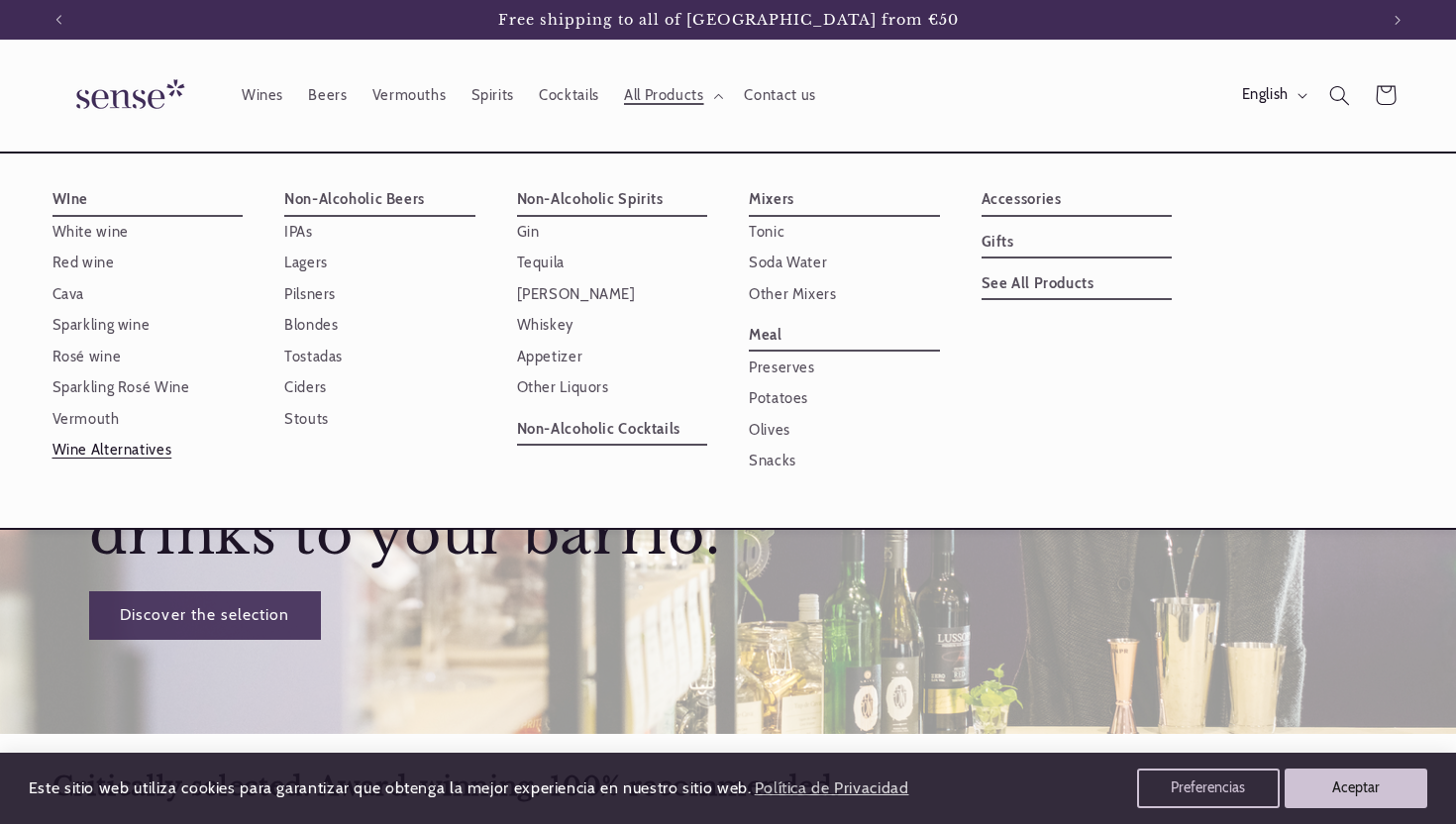 click on "Wine Alternatives" at bounding box center [148, 450] 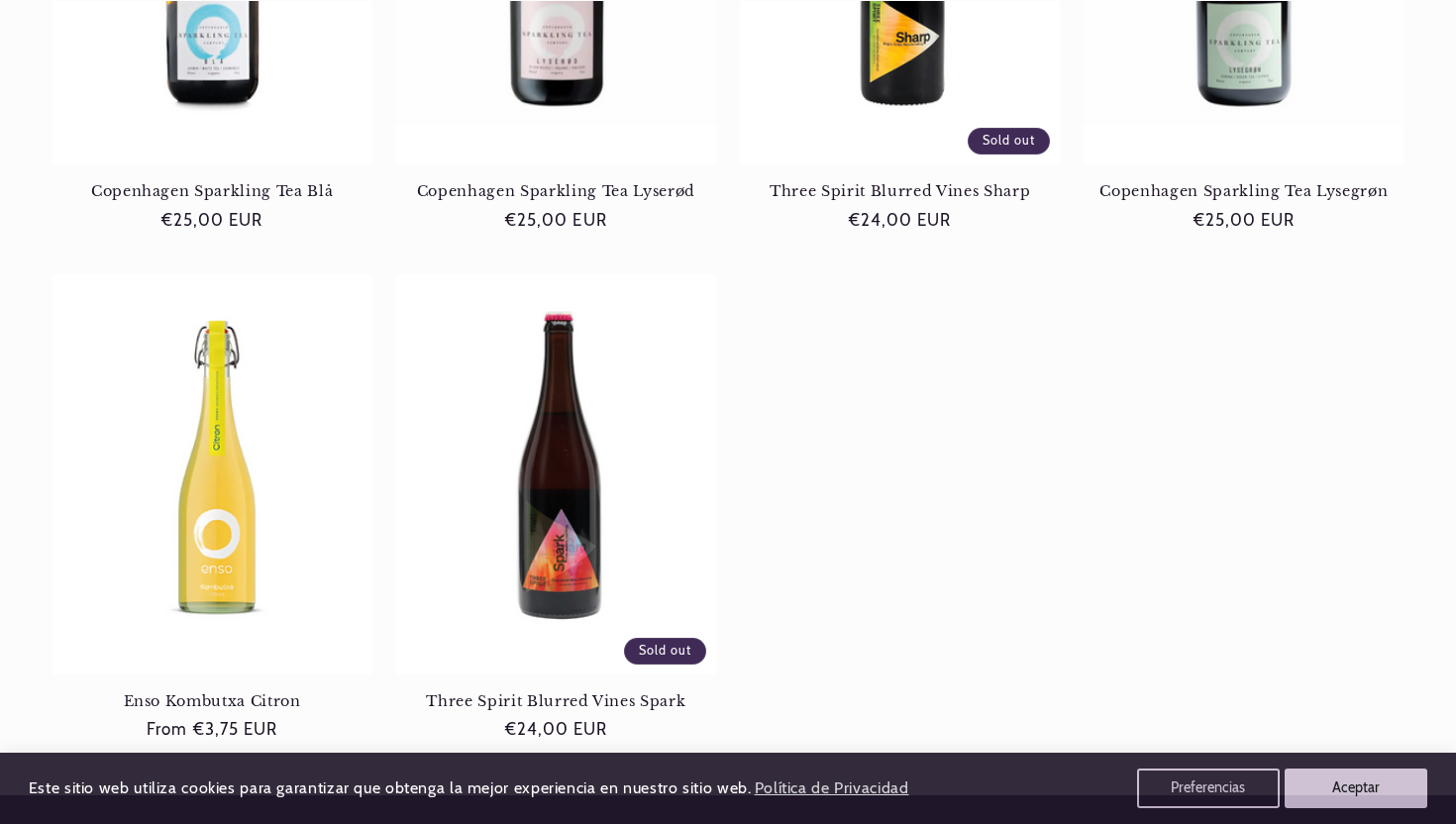 scroll, scrollTop: 1192, scrollLeft: 0, axis: vertical 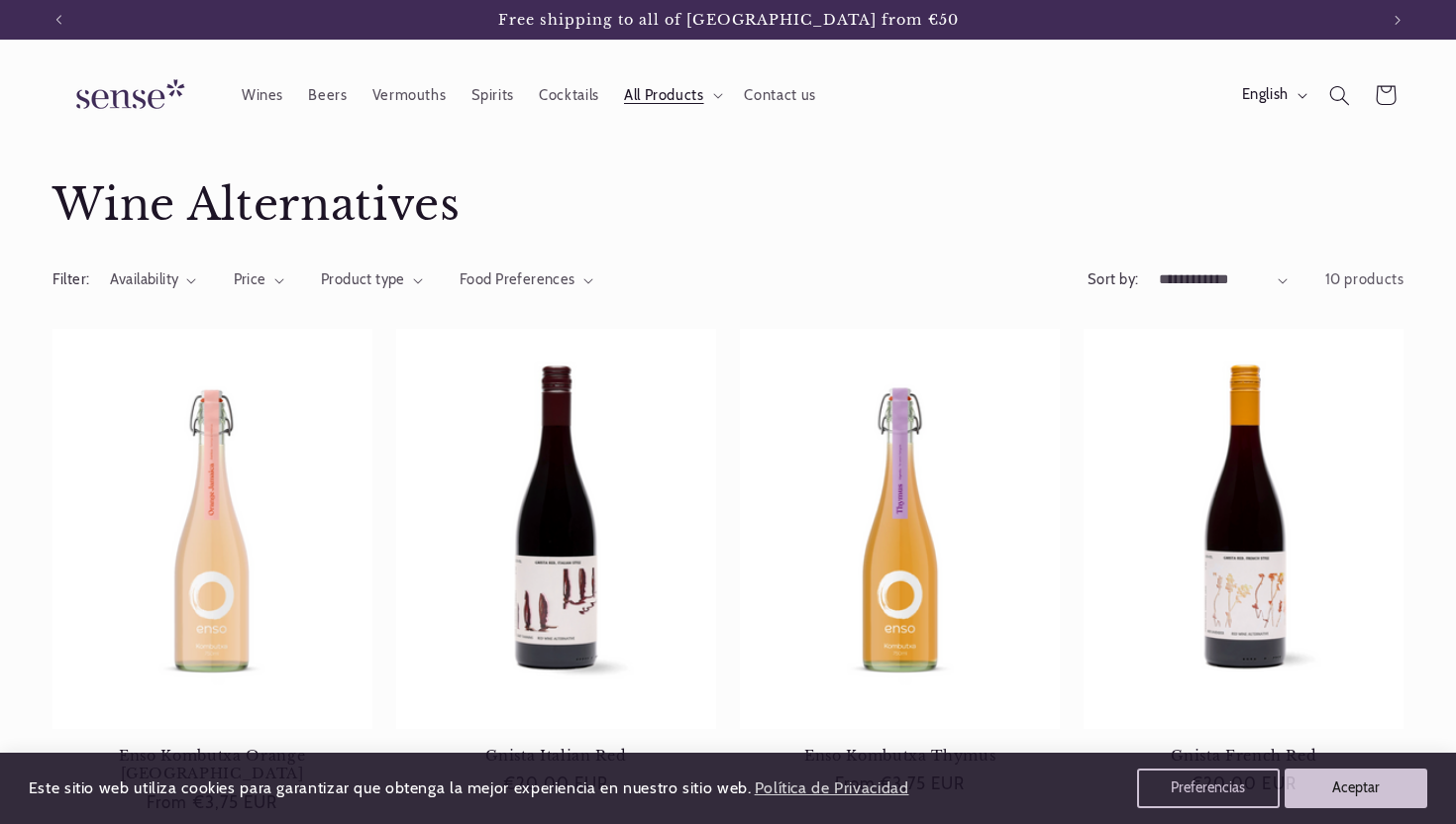 click at bounding box center [127, 95] 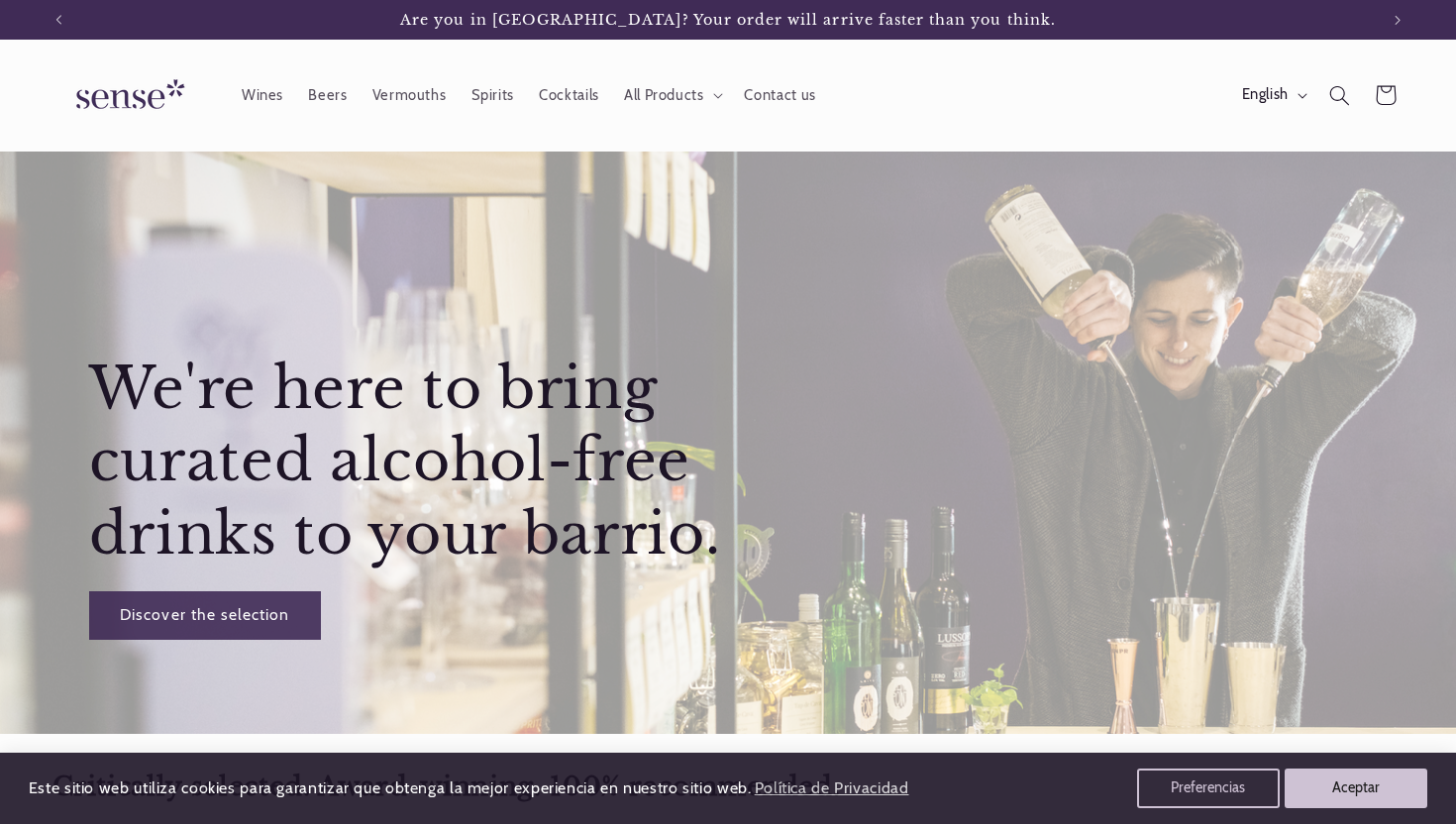 scroll, scrollTop: 0, scrollLeft: 0, axis: both 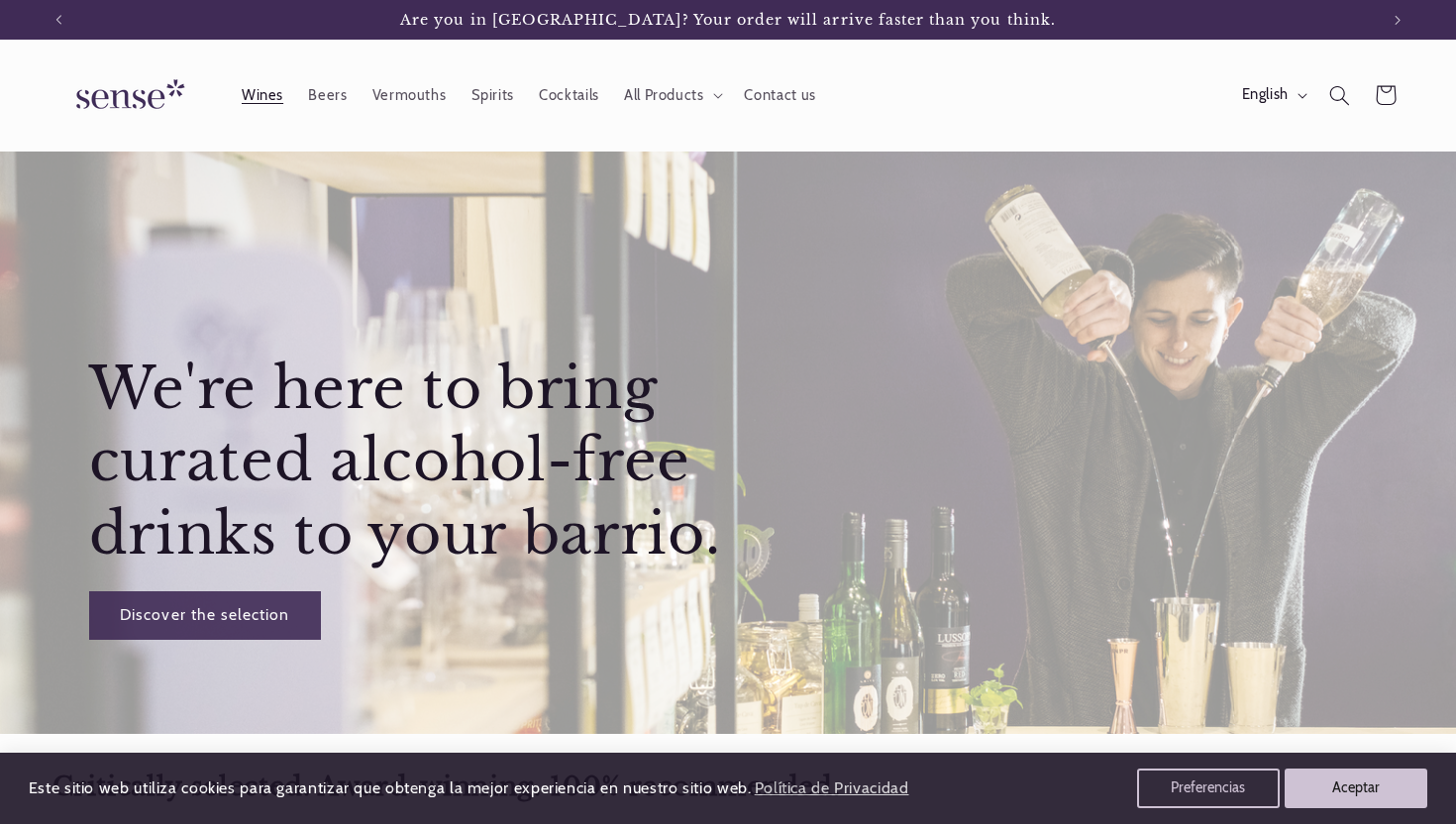 click on "Wines" at bounding box center (262, 95) 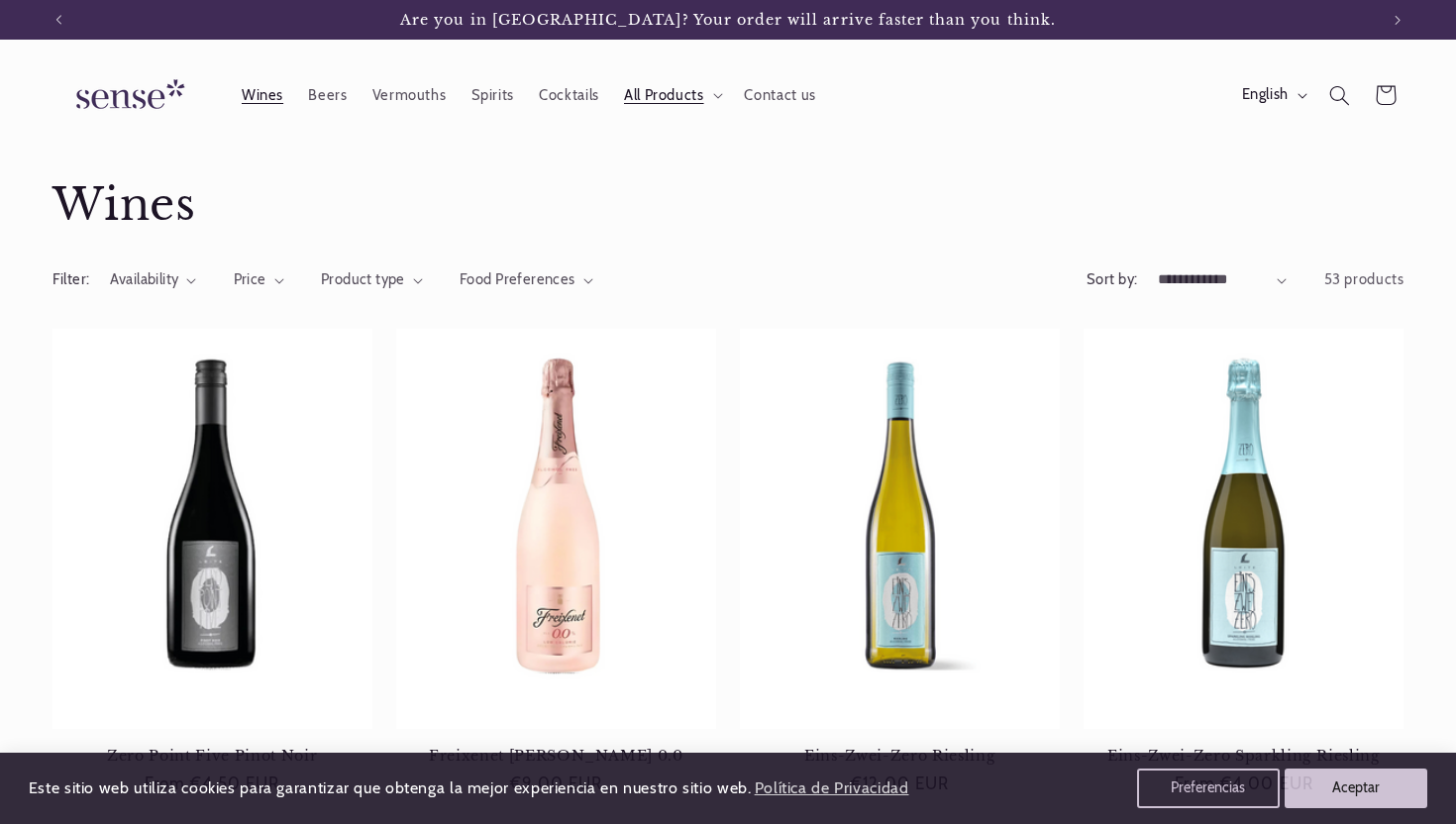 scroll, scrollTop: 0, scrollLeft: 0, axis: both 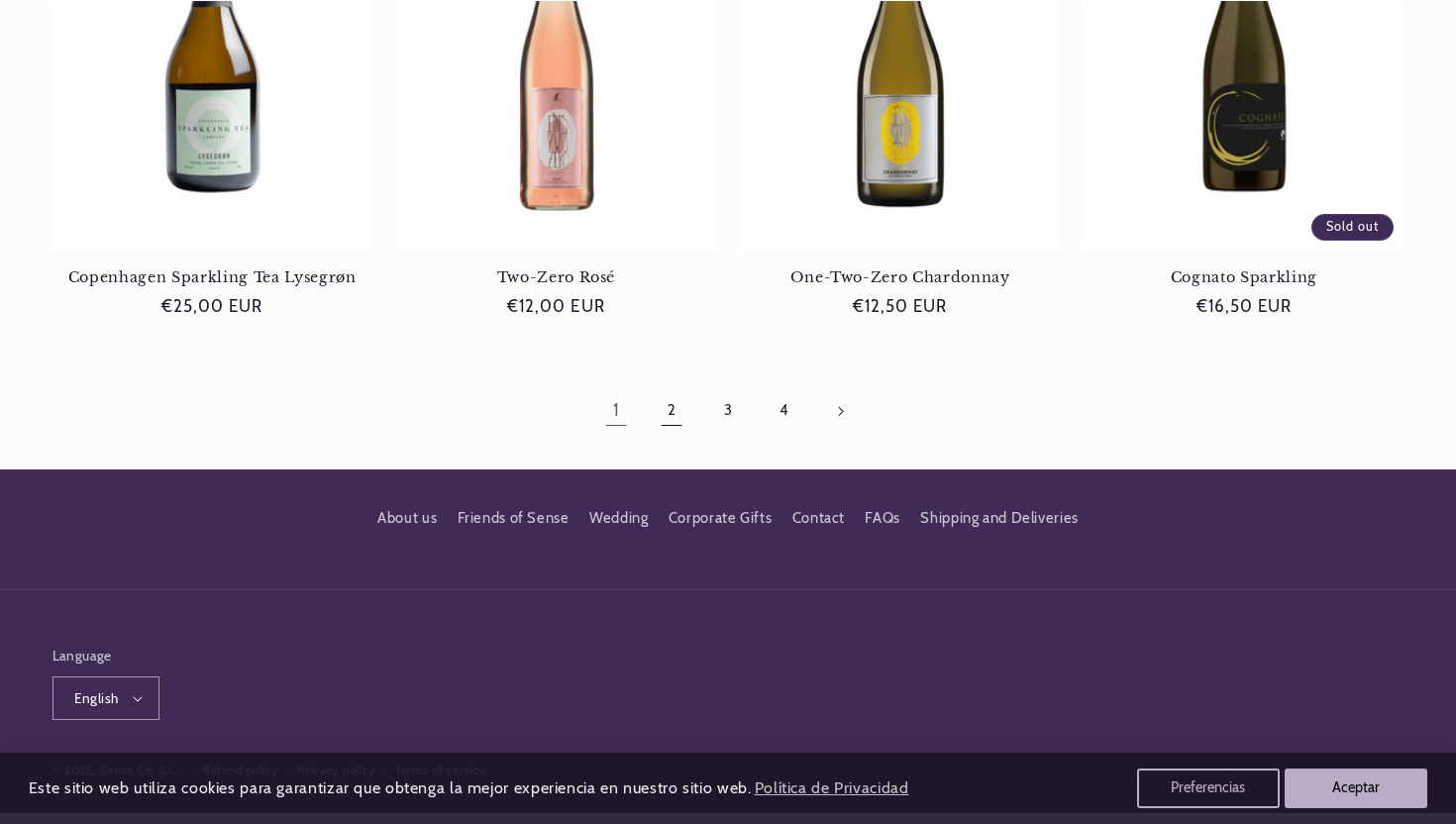 click on "2" at bounding box center (672, 411) 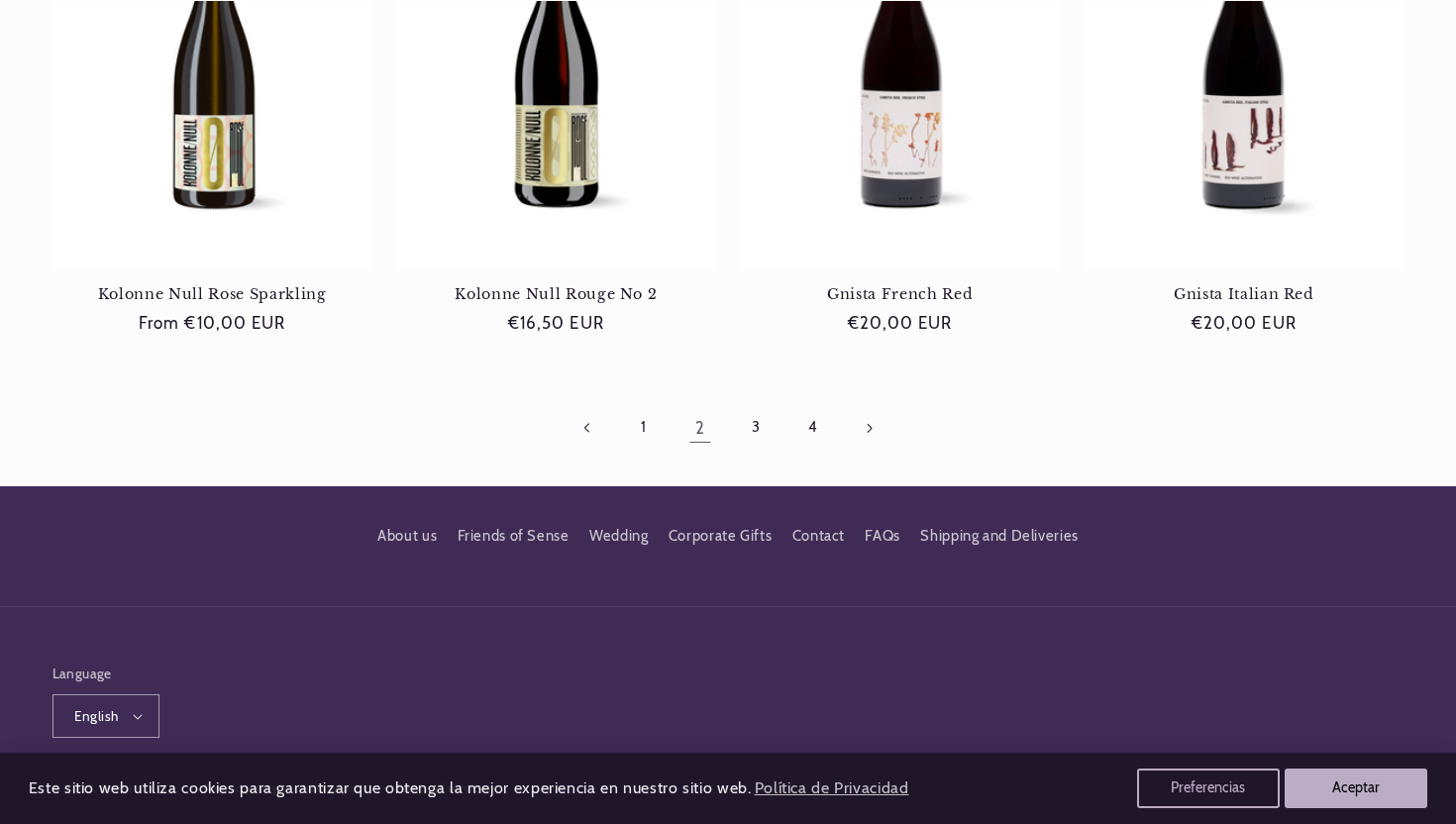 scroll, scrollTop: 2024, scrollLeft: 0, axis: vertical 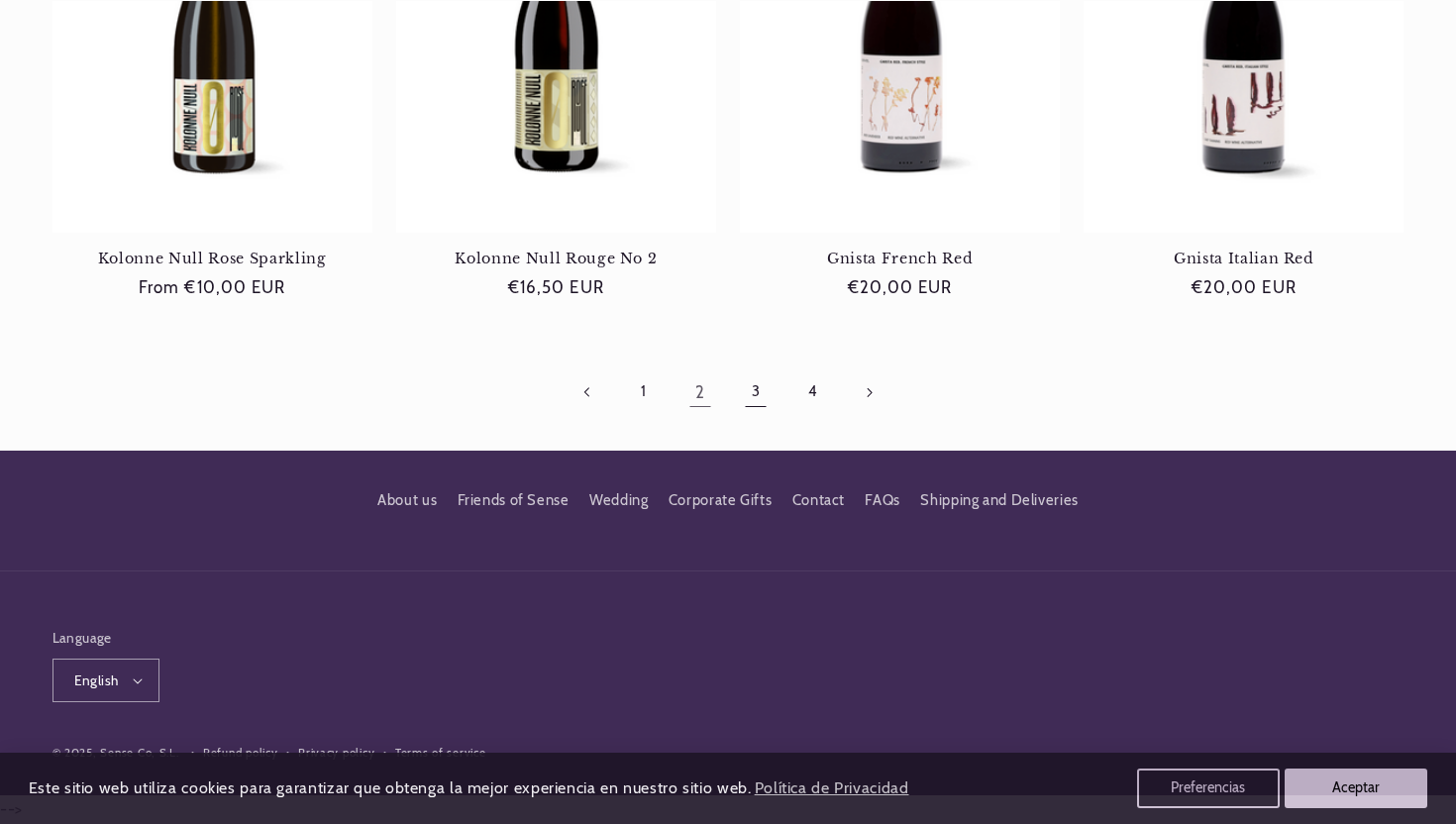 click on "3" at bounding box center [756, 392] 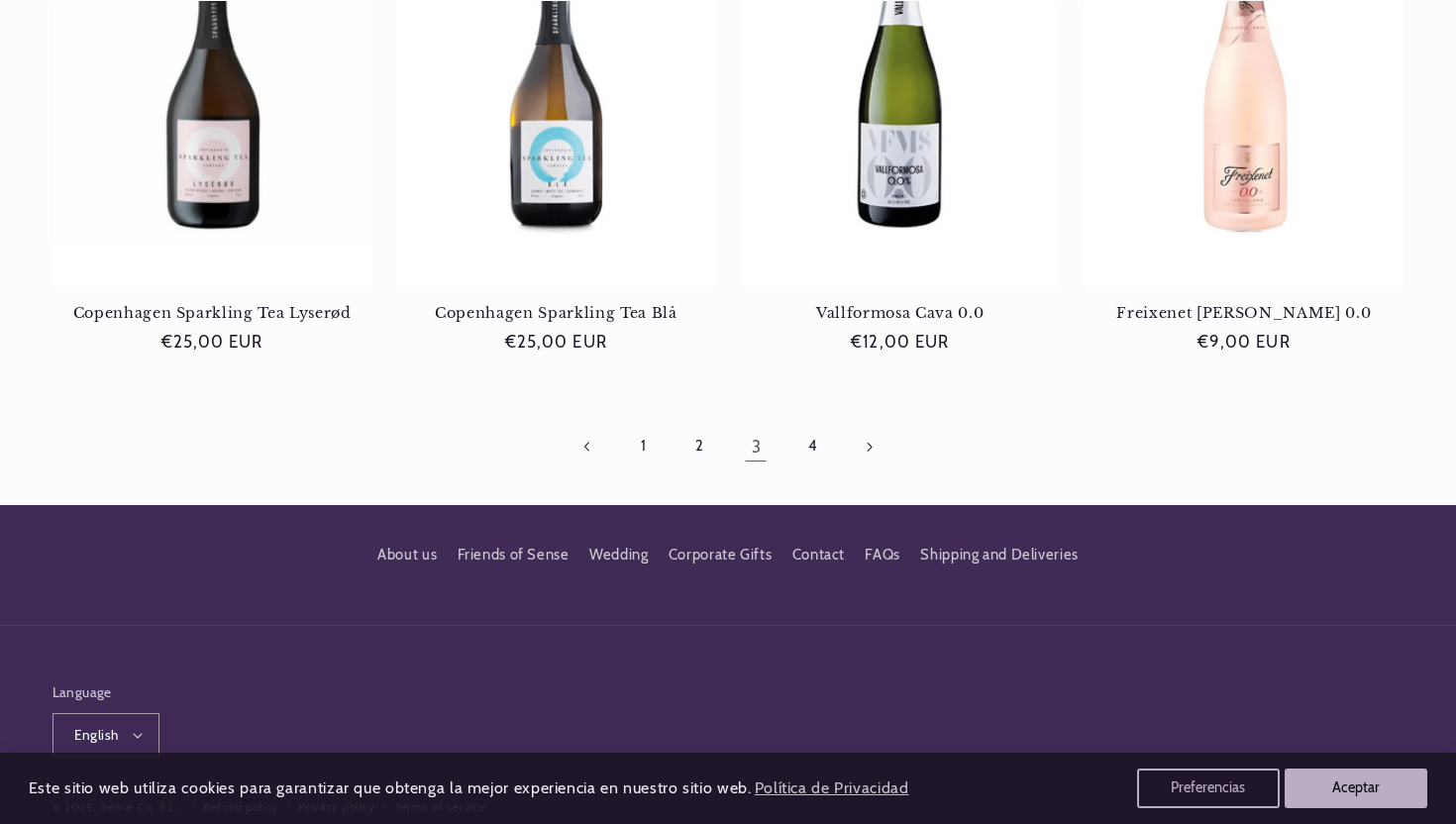 scroll, scrollTop: 2000, scrollLeft: 0, axis: vertical 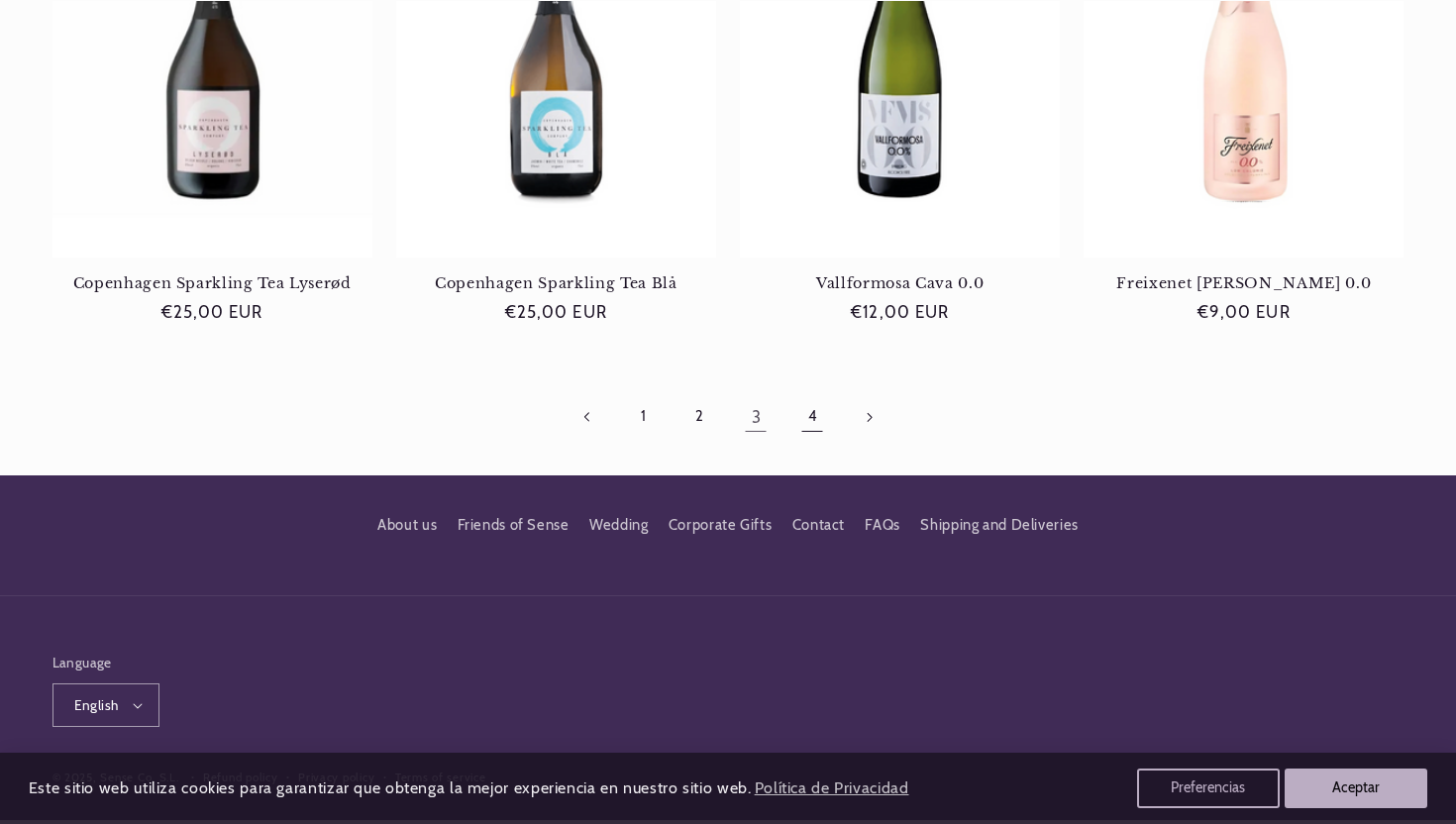 click on "4" at bounding box center (812, 417) 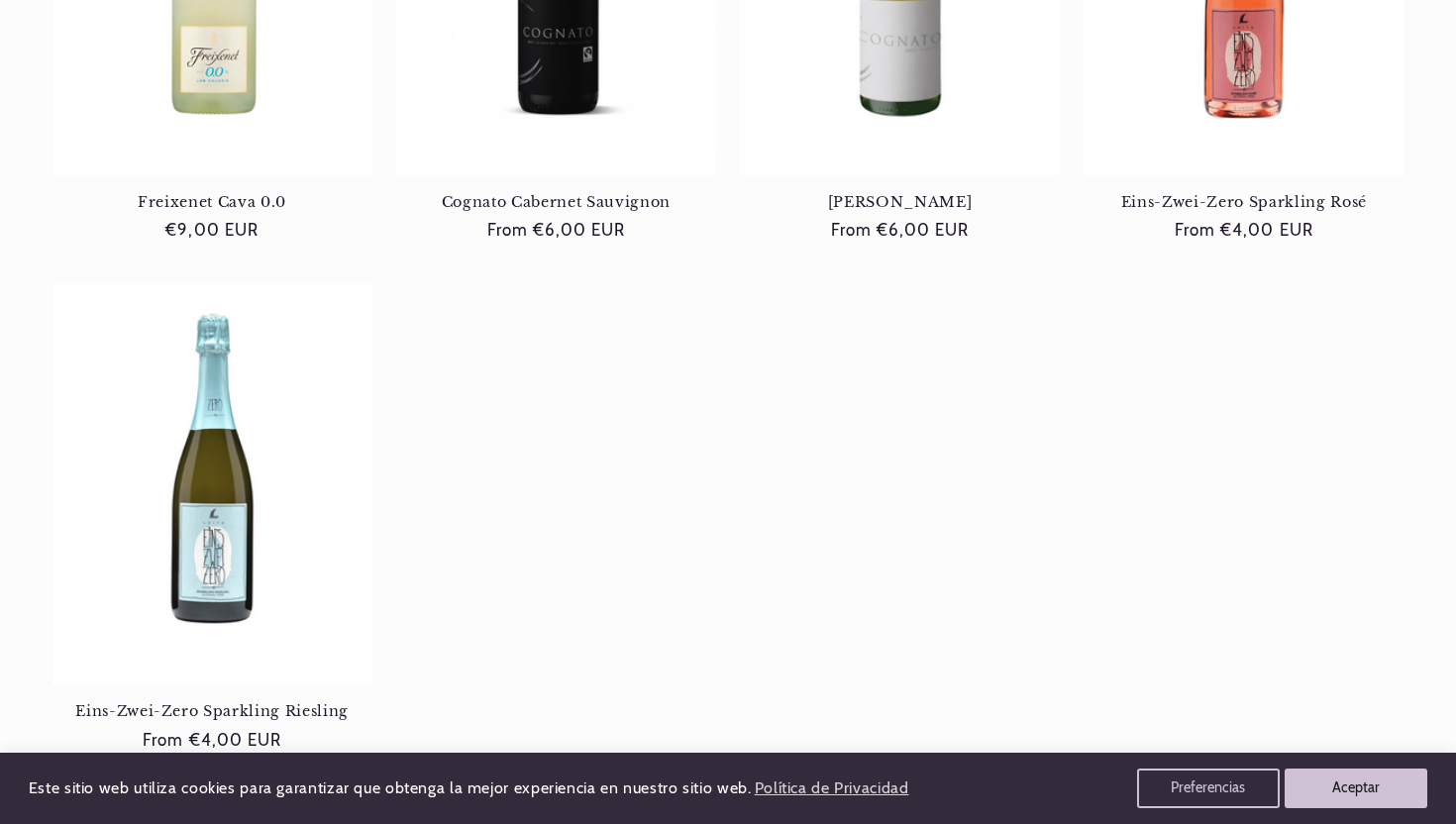 scroll, scrollTop: 0, scrollLeft: 0, axis: both 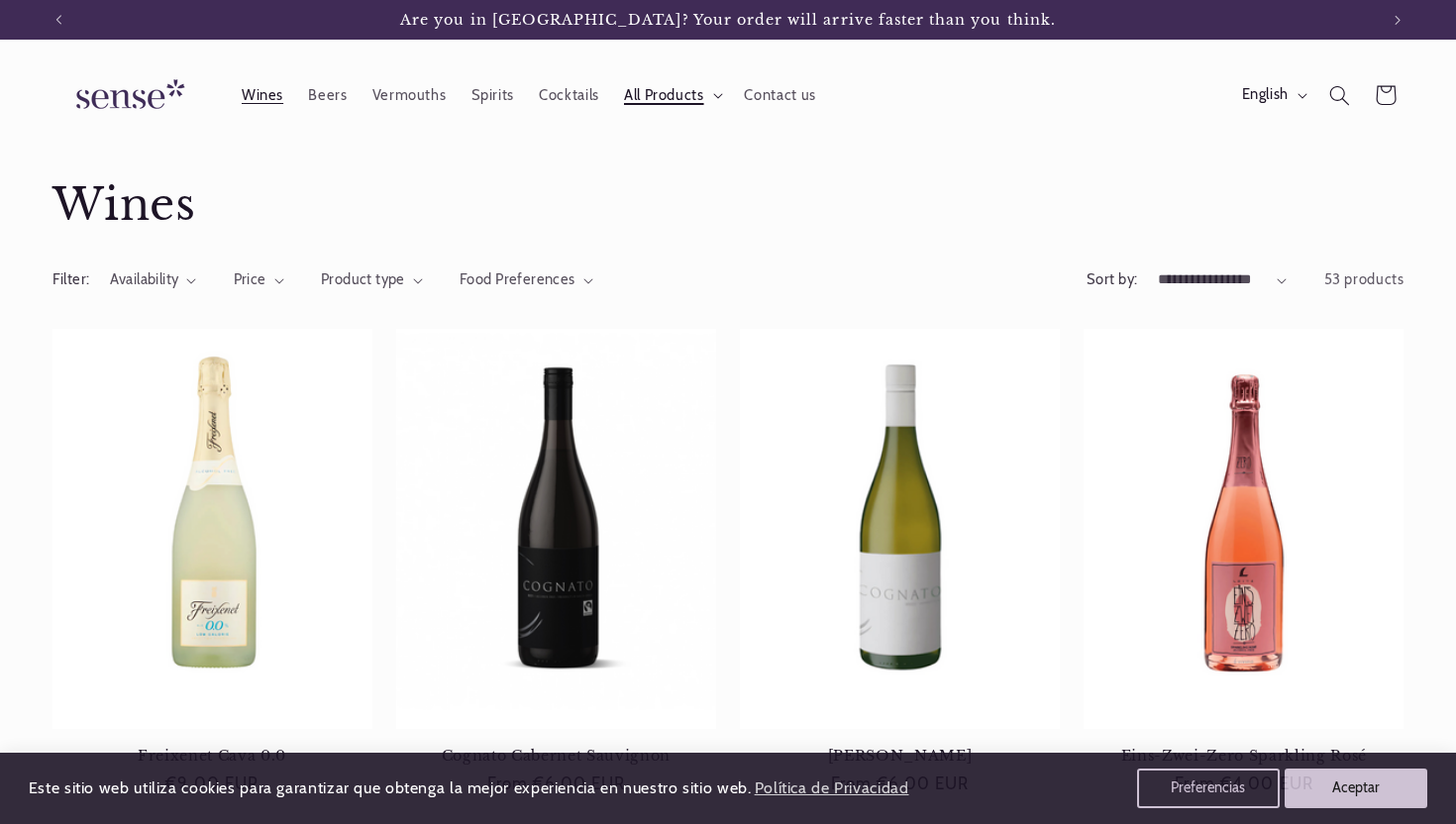 click on "All Products" at bounding box center [664, 95] 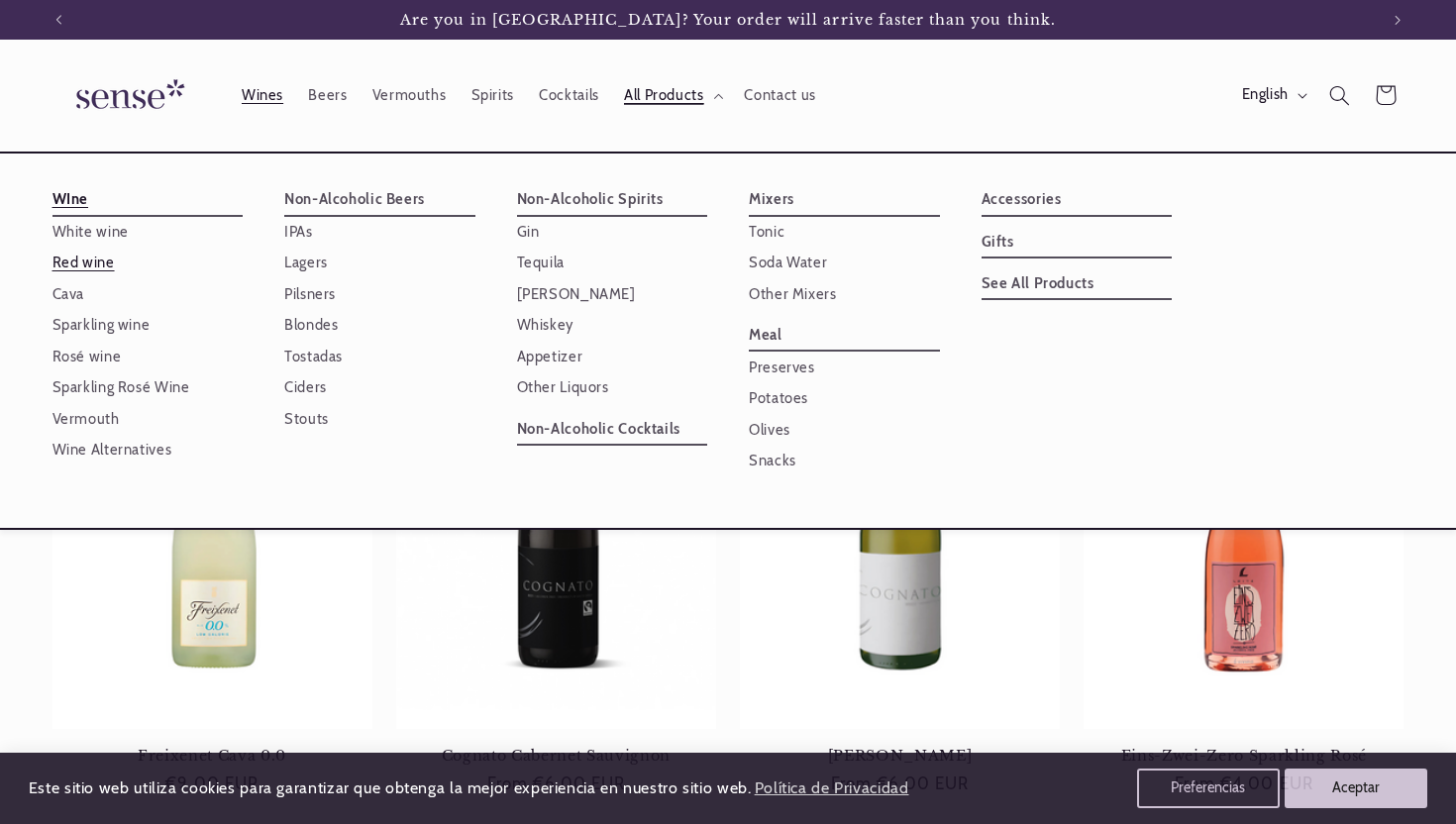 click on "Red wine" at bounding box center [148, 262] 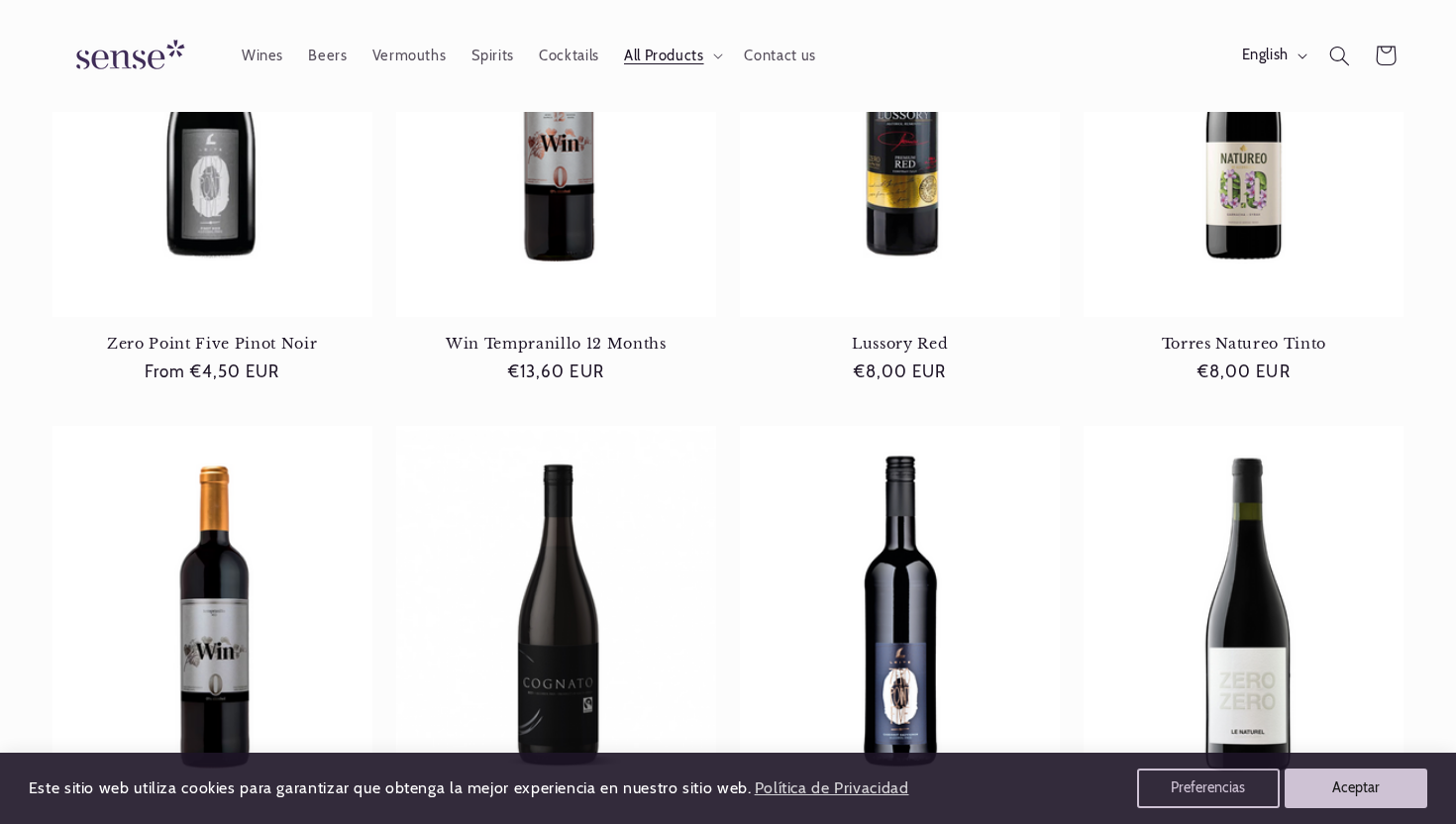 scroll, scrollTop: 0, scrollLeft: 0, axis: both 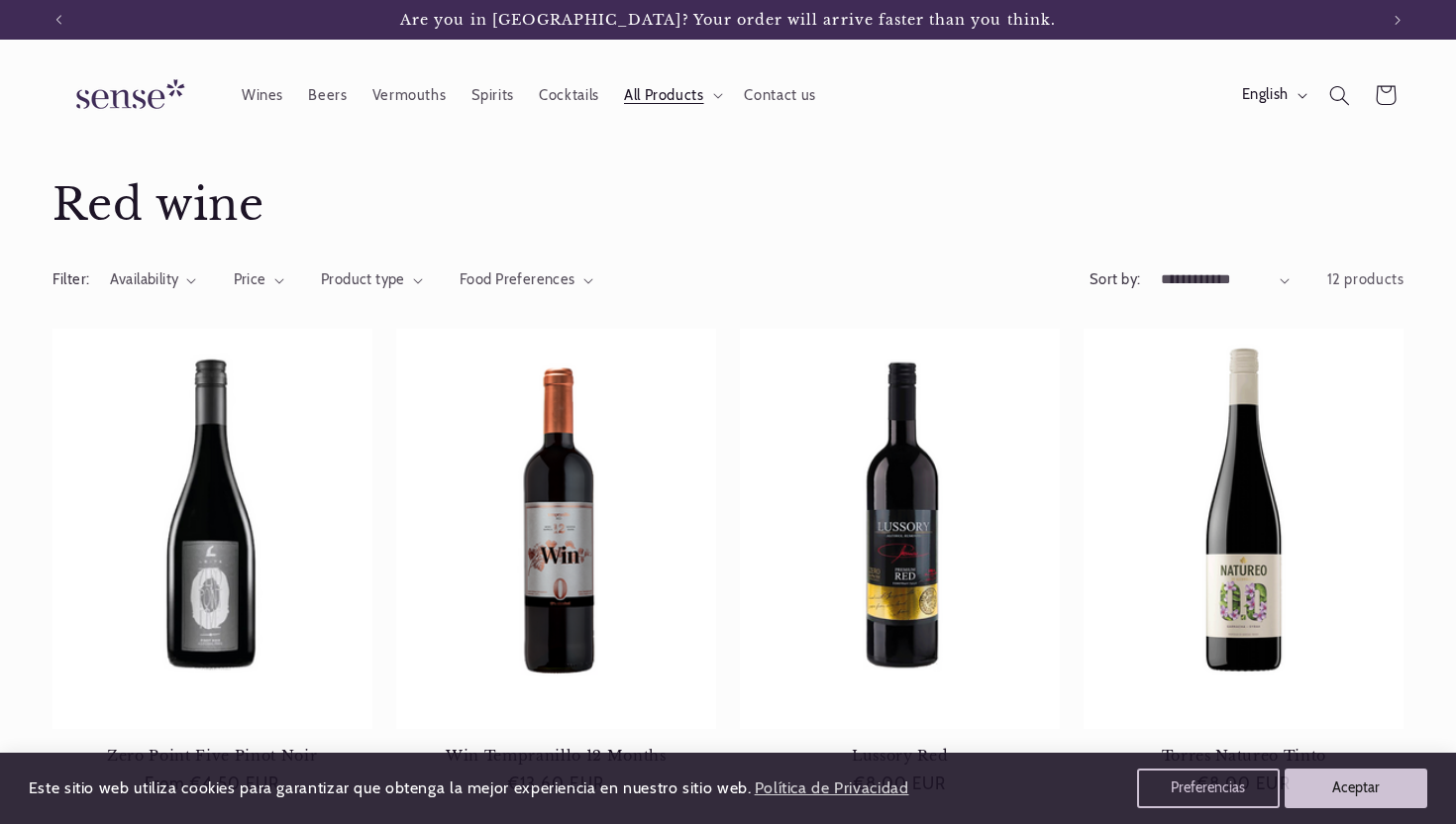 click at bounding box center (127, 95) 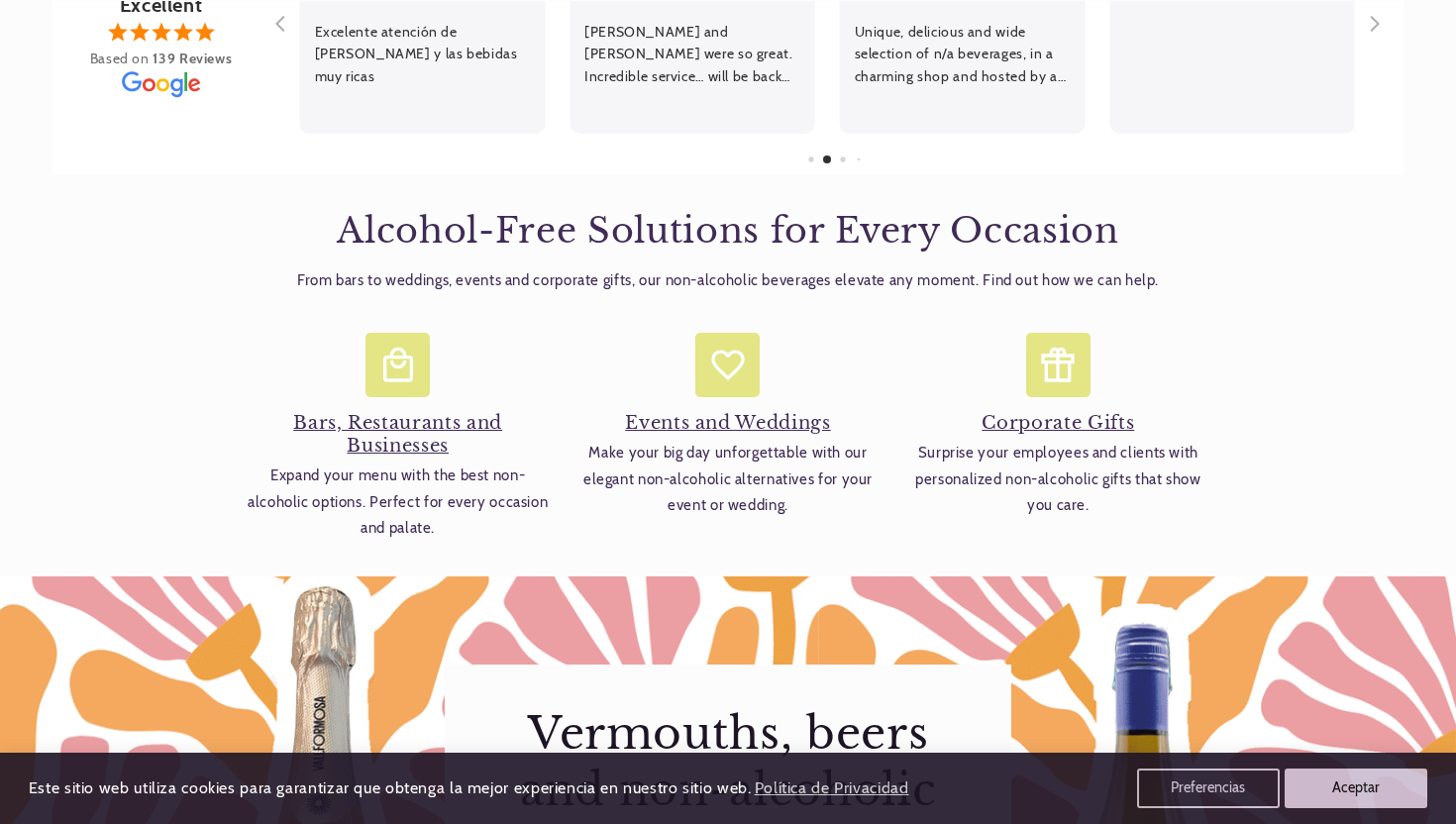 scroll, scrollTop: 1873, scrollLeft: 0, axis: vertical 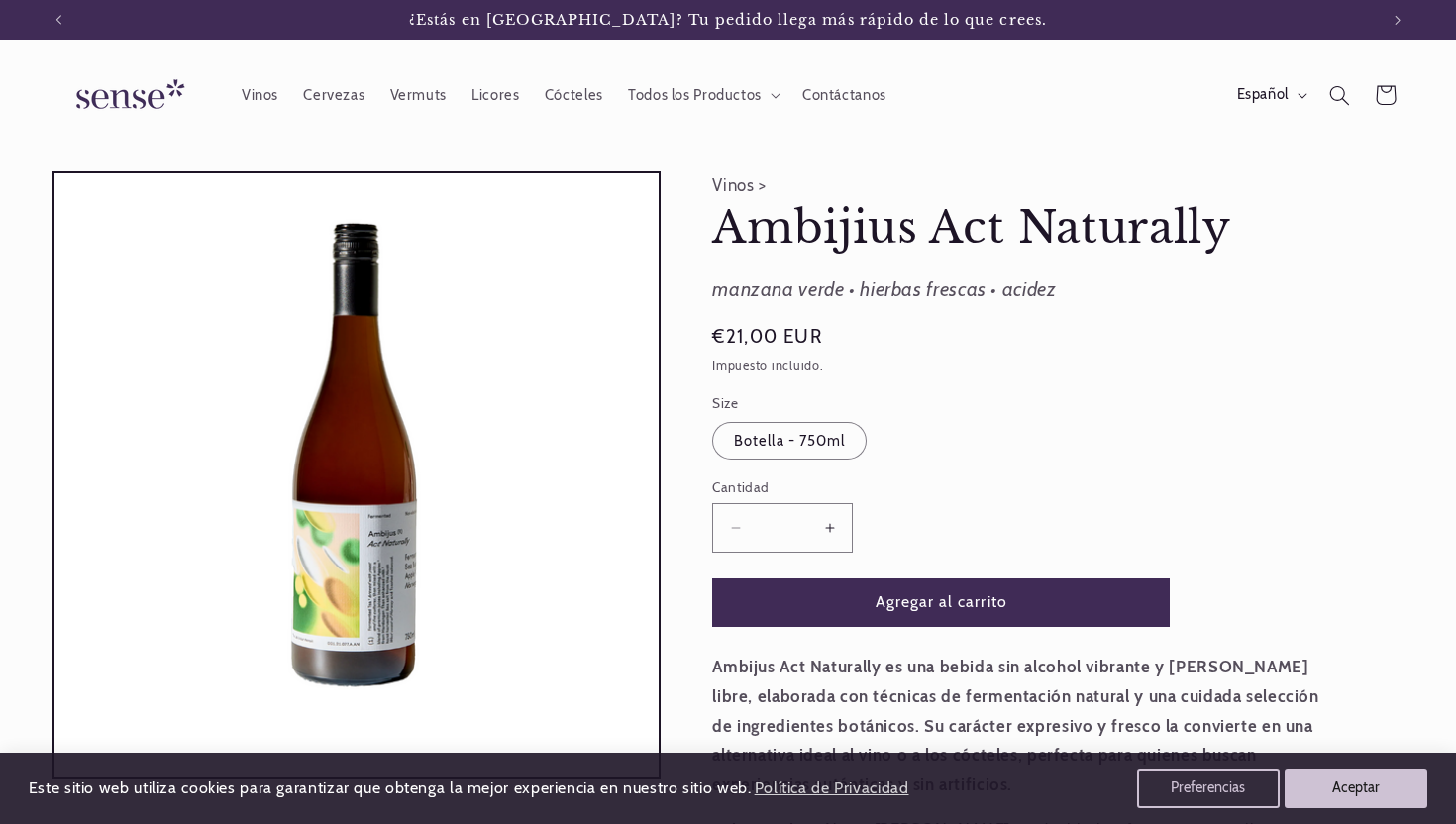 click on "Vinos >
Ambijius Act Naturally
Ambijius Act Naturally
manzana verde  •
hierbas frescas  •
acidez
Precio habitual
€21,00 EUR
Precio habitual
Precio de oferta
€21,00 EUR
Precio unitario
/
por
Oferta
Agotado
Impuesto incluido.
Size
Botella - 750ml Variante agotada o no disponible
Cantidad
( 0  en el carrito)" at bounding box center [1024, 675] 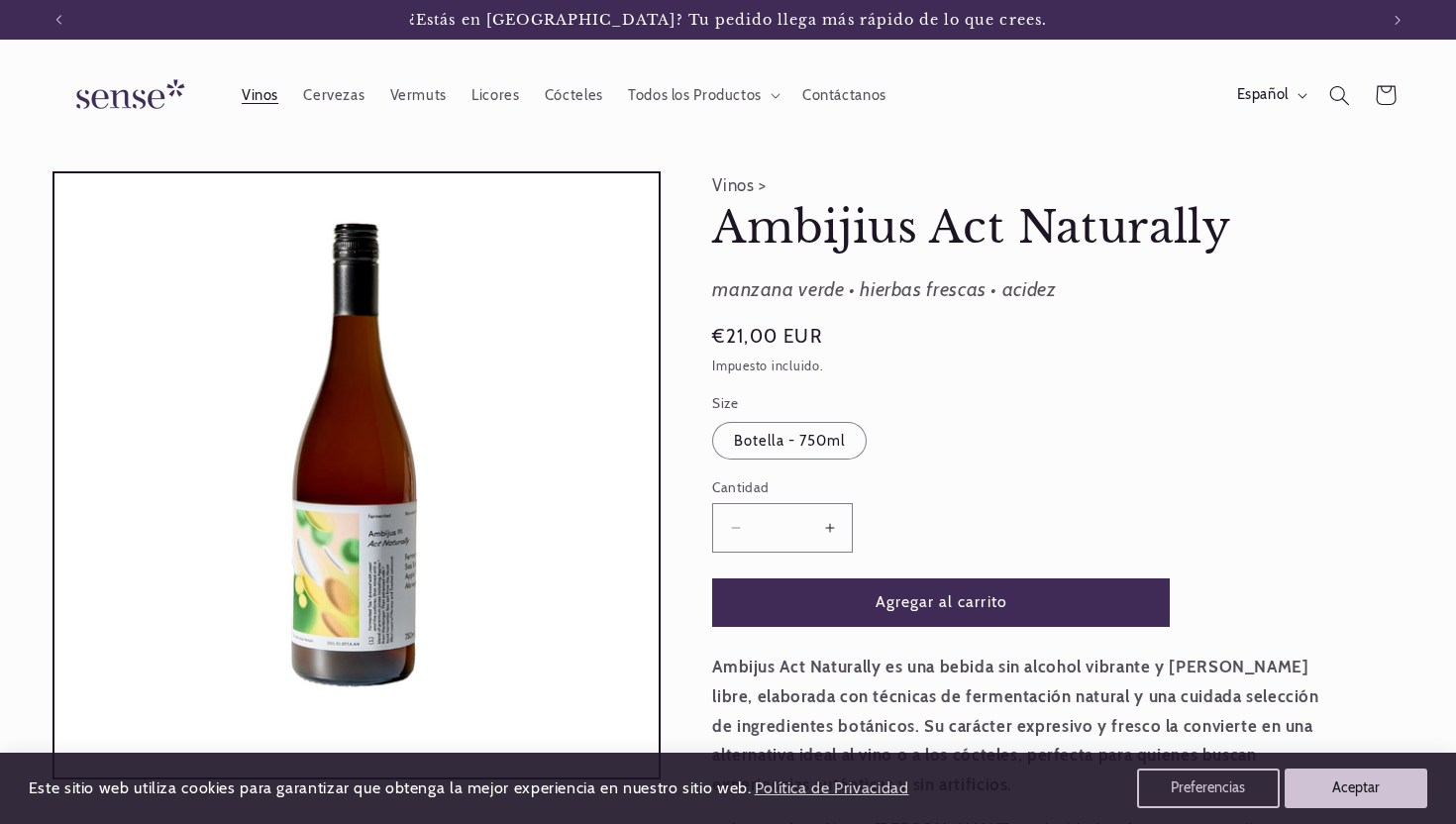 click on "Vinos" at bounding box center [260, 95] 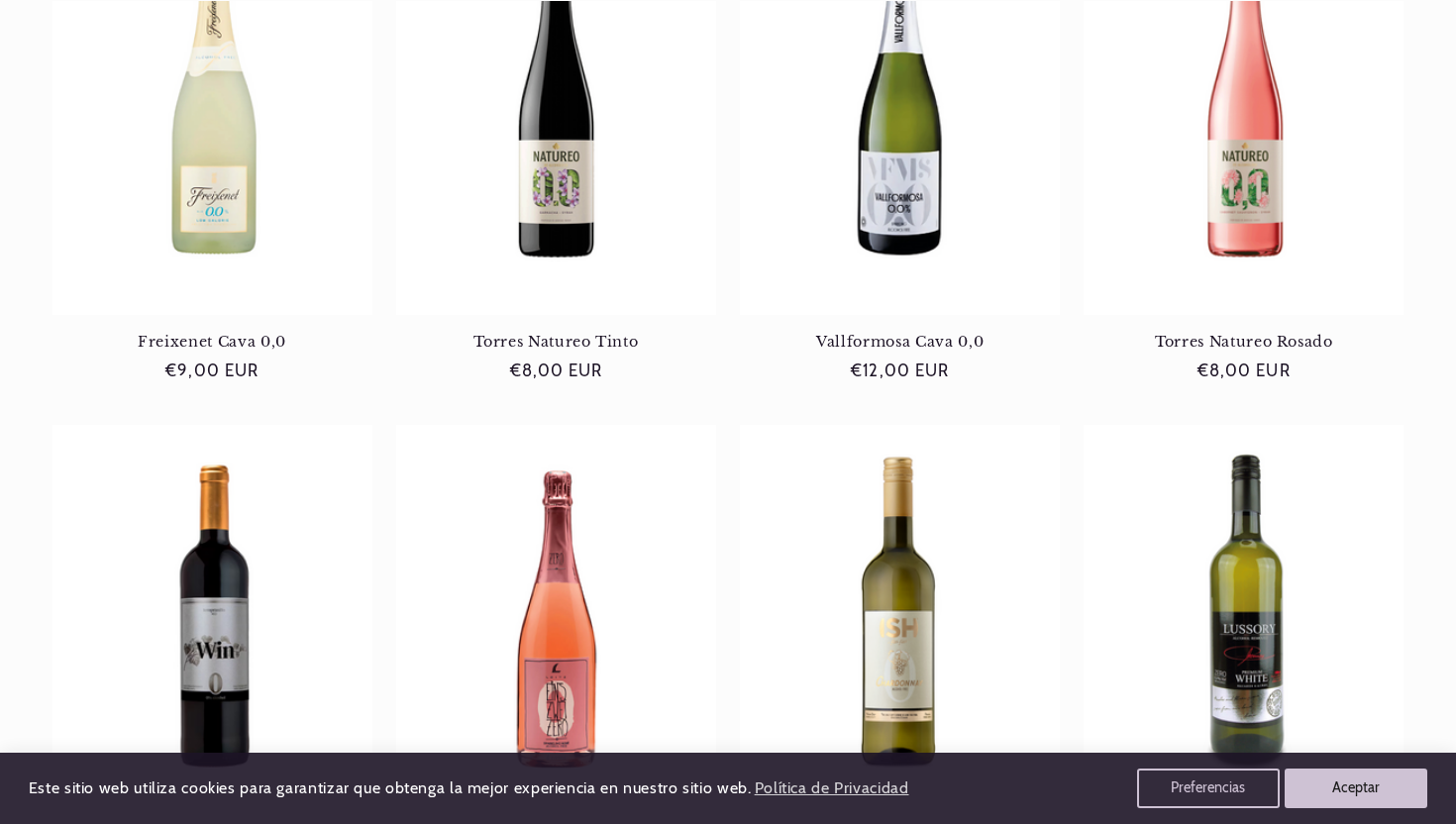 scroll, scrollTop: 2060, scrollLeft: 0, axis: vertical 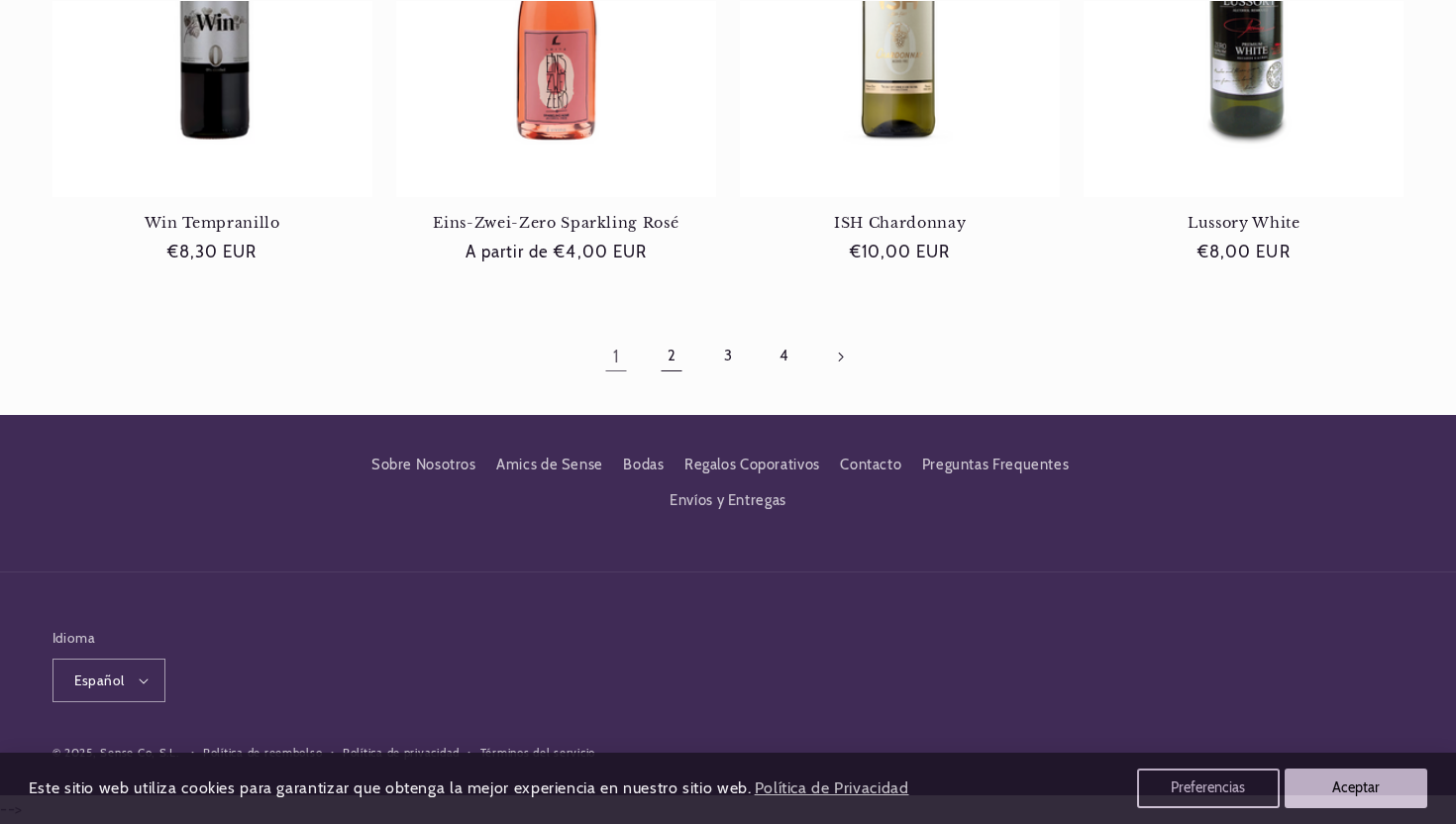 click on "2" at bounding box center [672, 357] 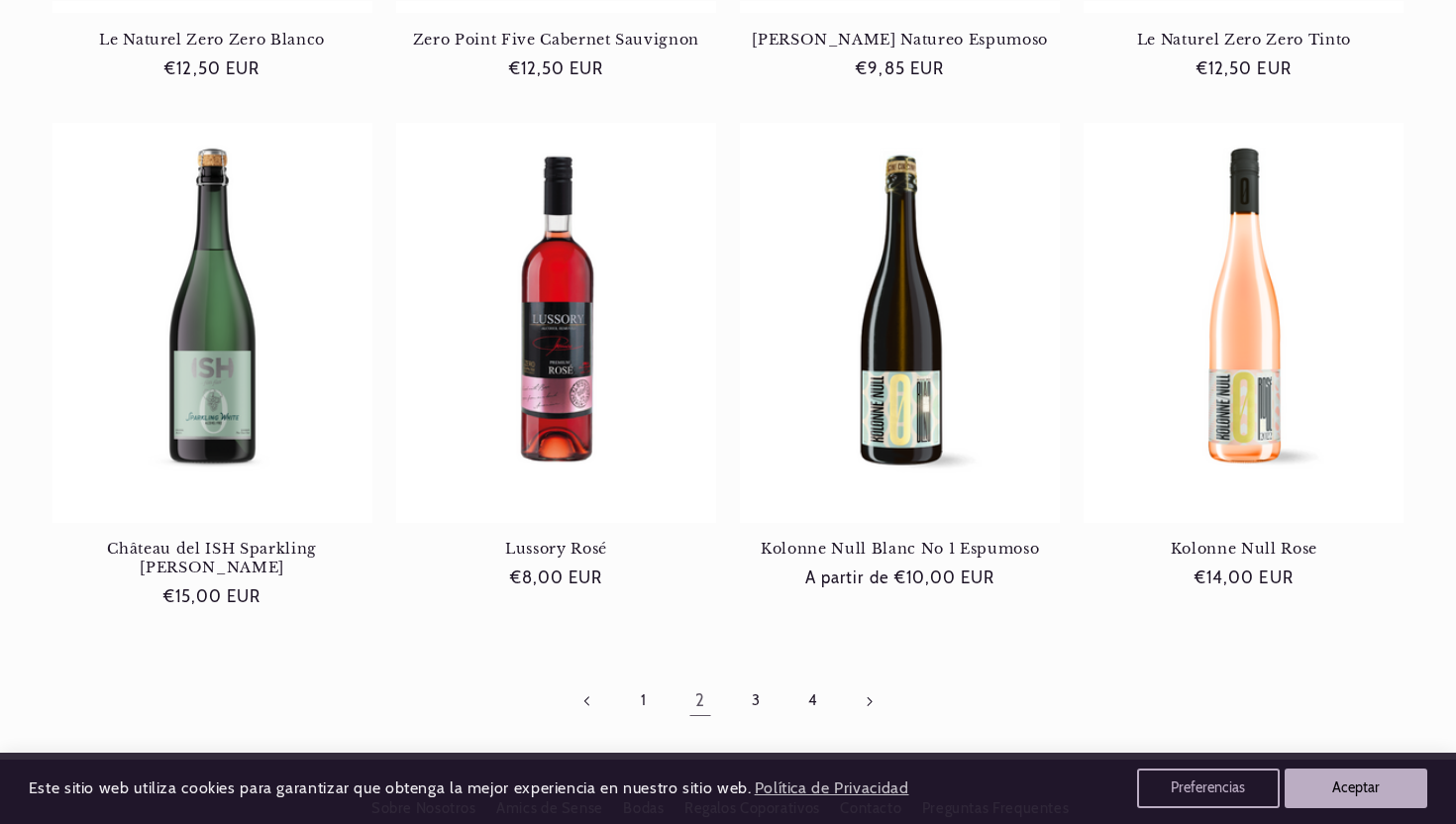 scroll, scrollTop: 2060, scrollLeft: 0, axis: vertical 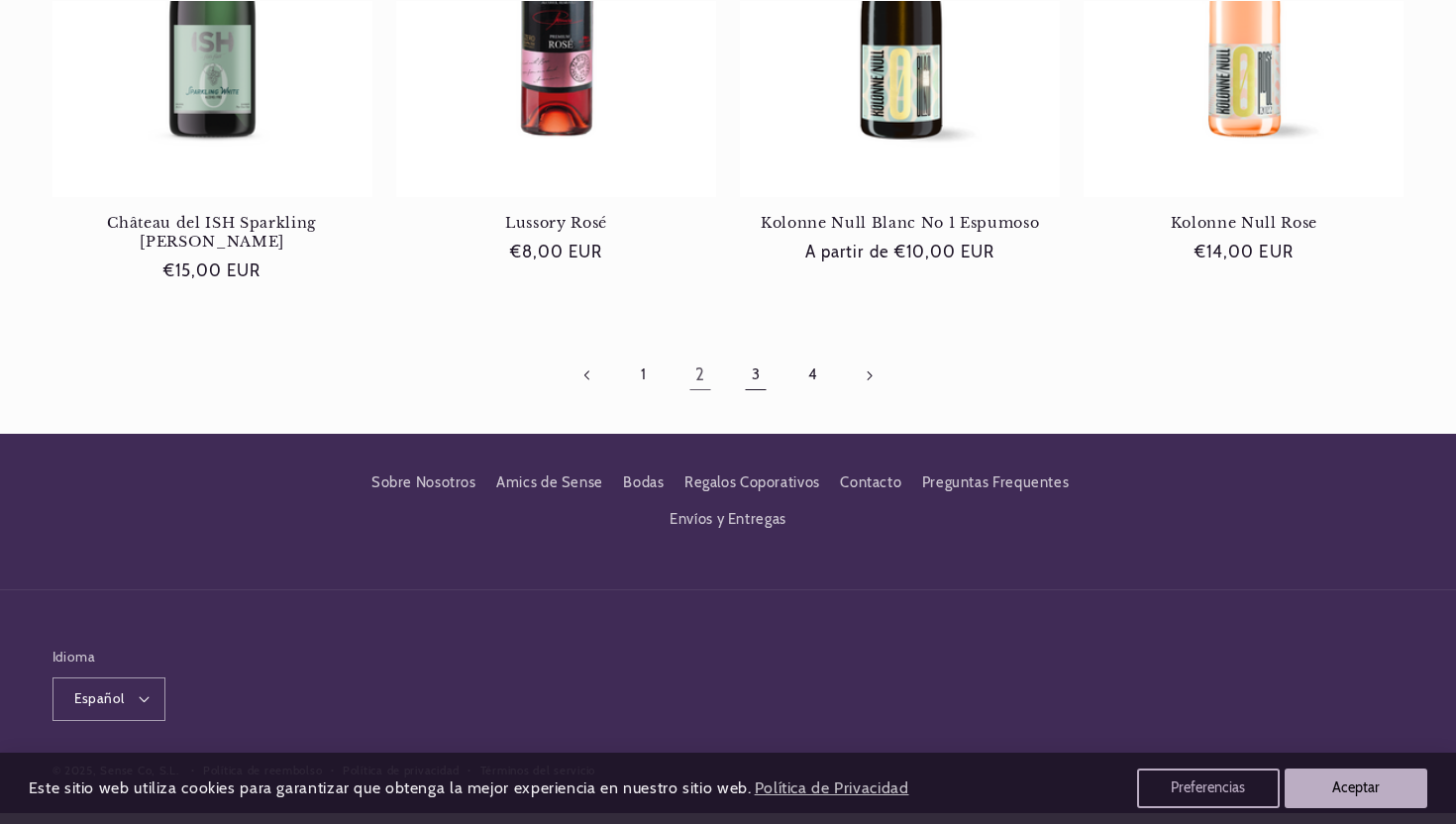 click on "3" at bounding box center (756, 375) 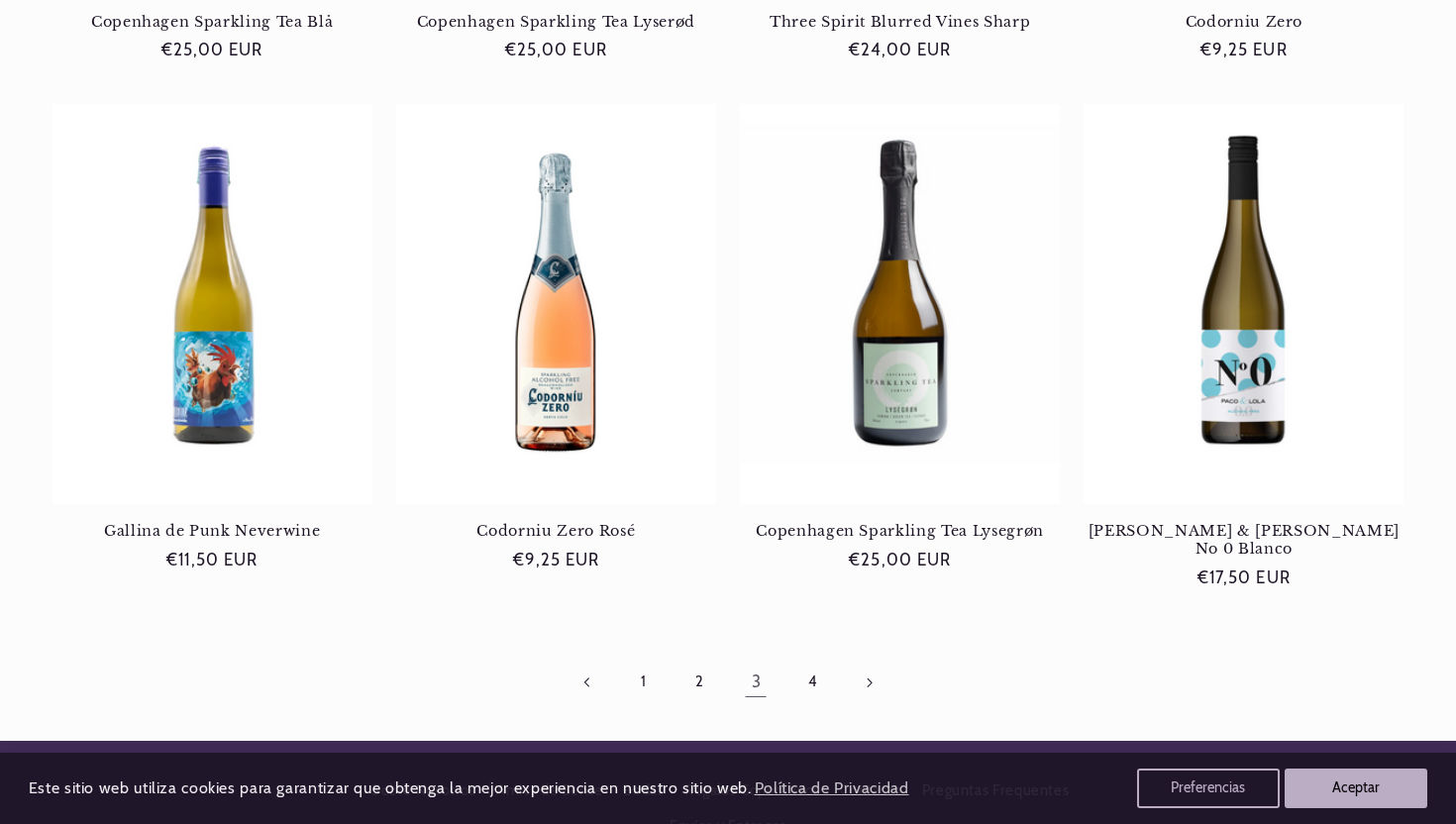 scroll, scrollTop: 1824, scrollLeft: 0, axis: vertical 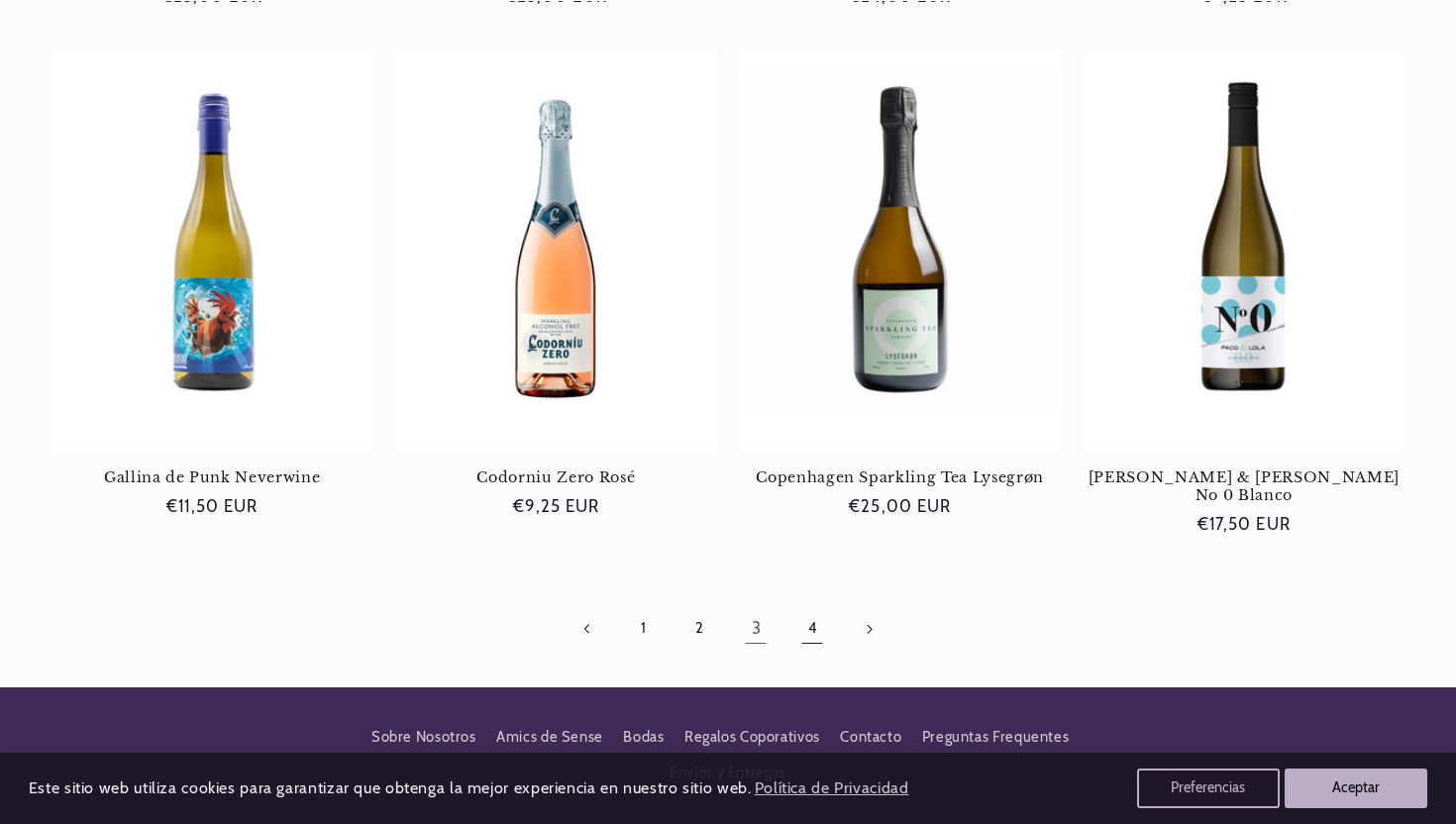 click on "4" at bounding box center (812, 629) 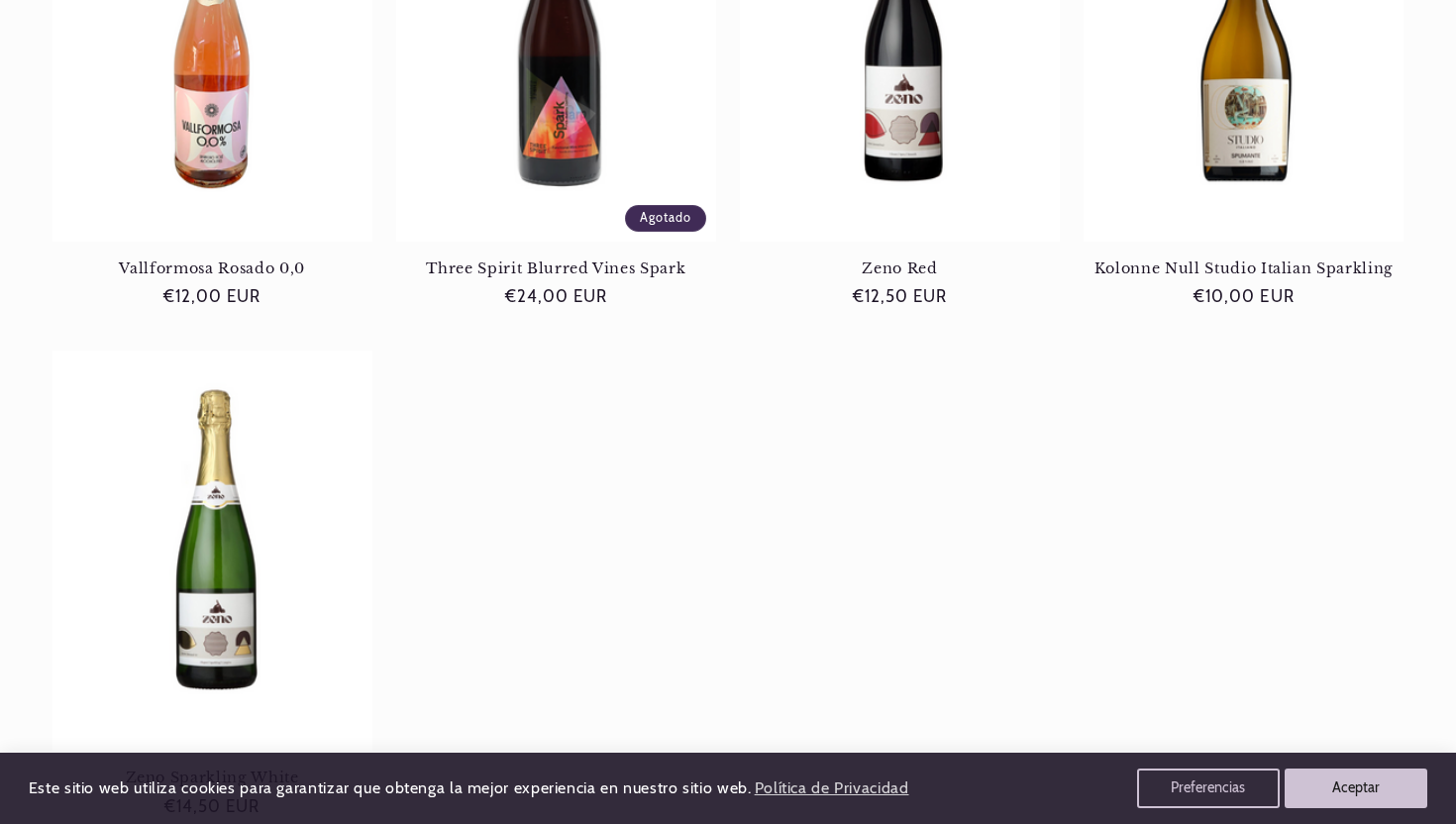 scroll, scrollTop: 0, scrollLeft: 0, axis: both 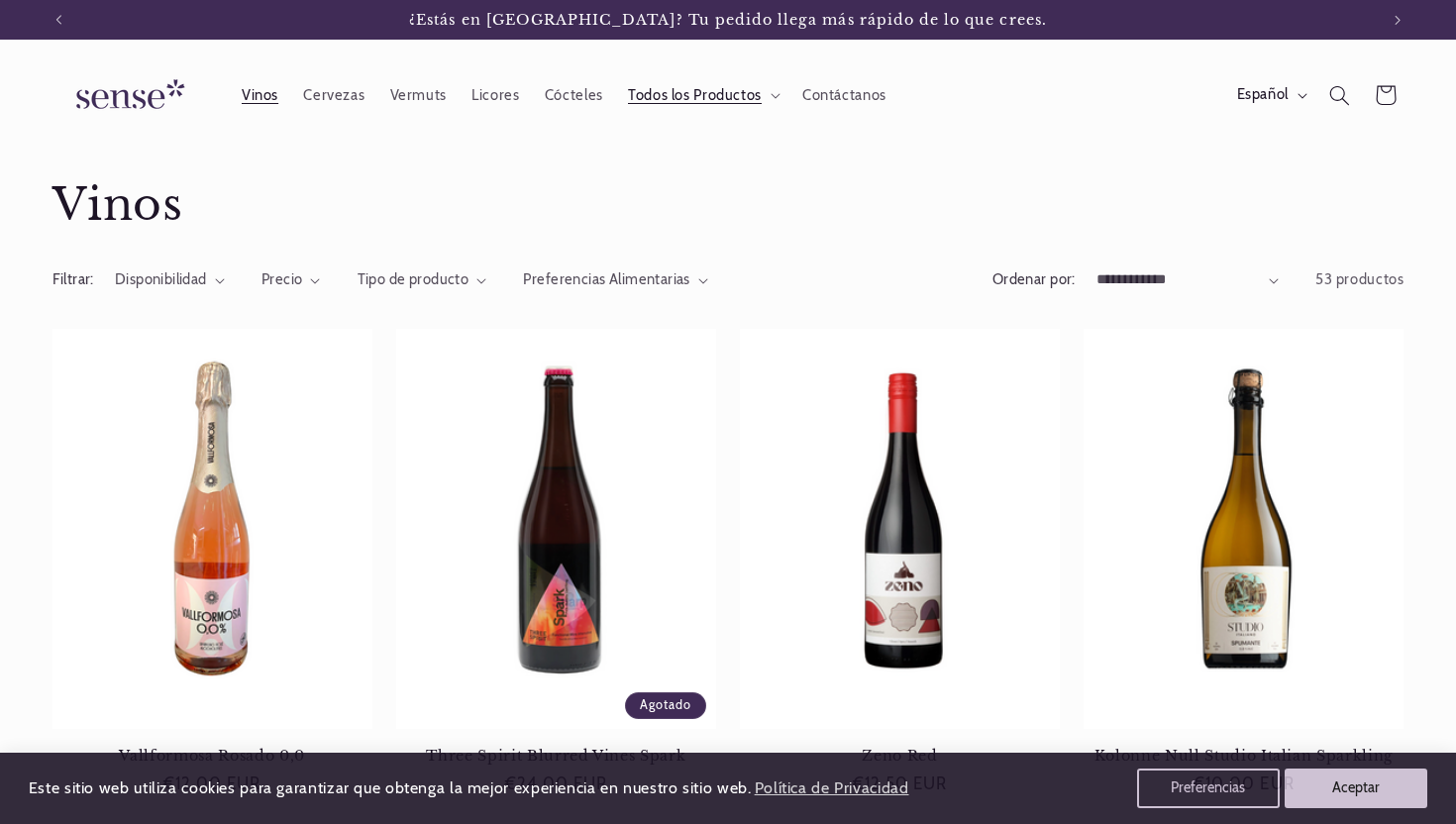 click on "Colección:  Vinos" at bounding box center (728, 205) 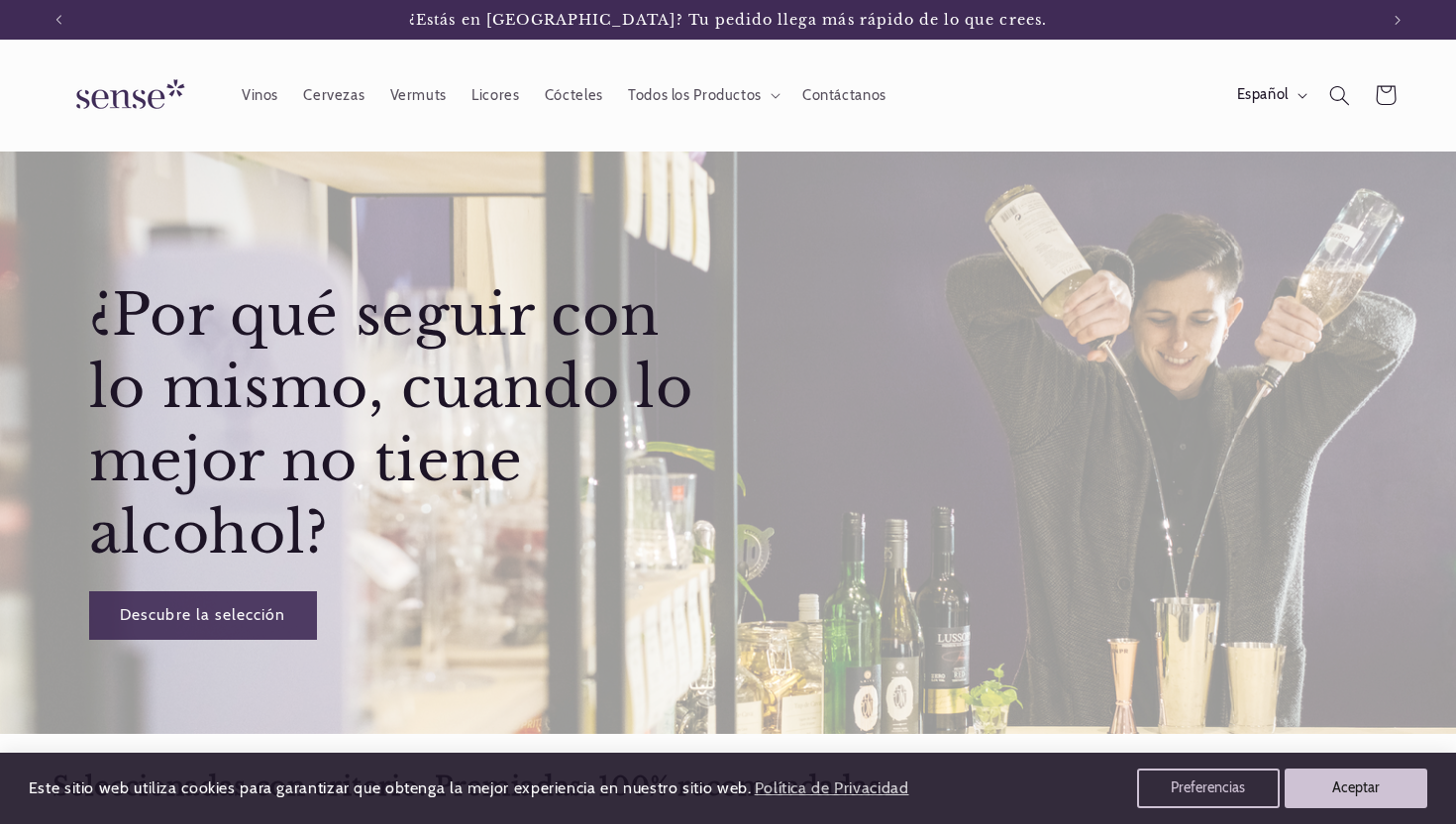 scroll, scrollTop: 0, scrollLeft: 0, axis: both 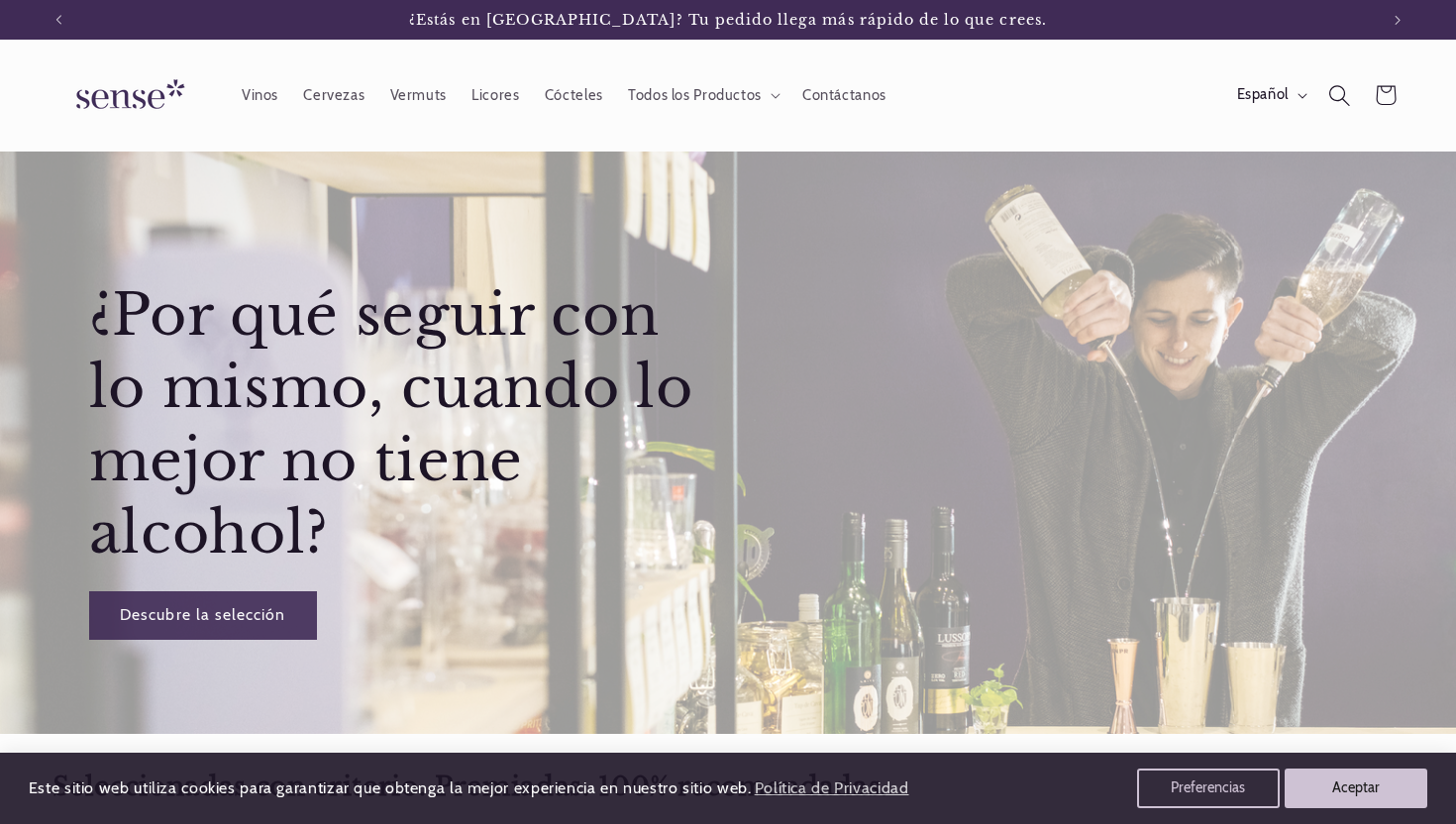 click 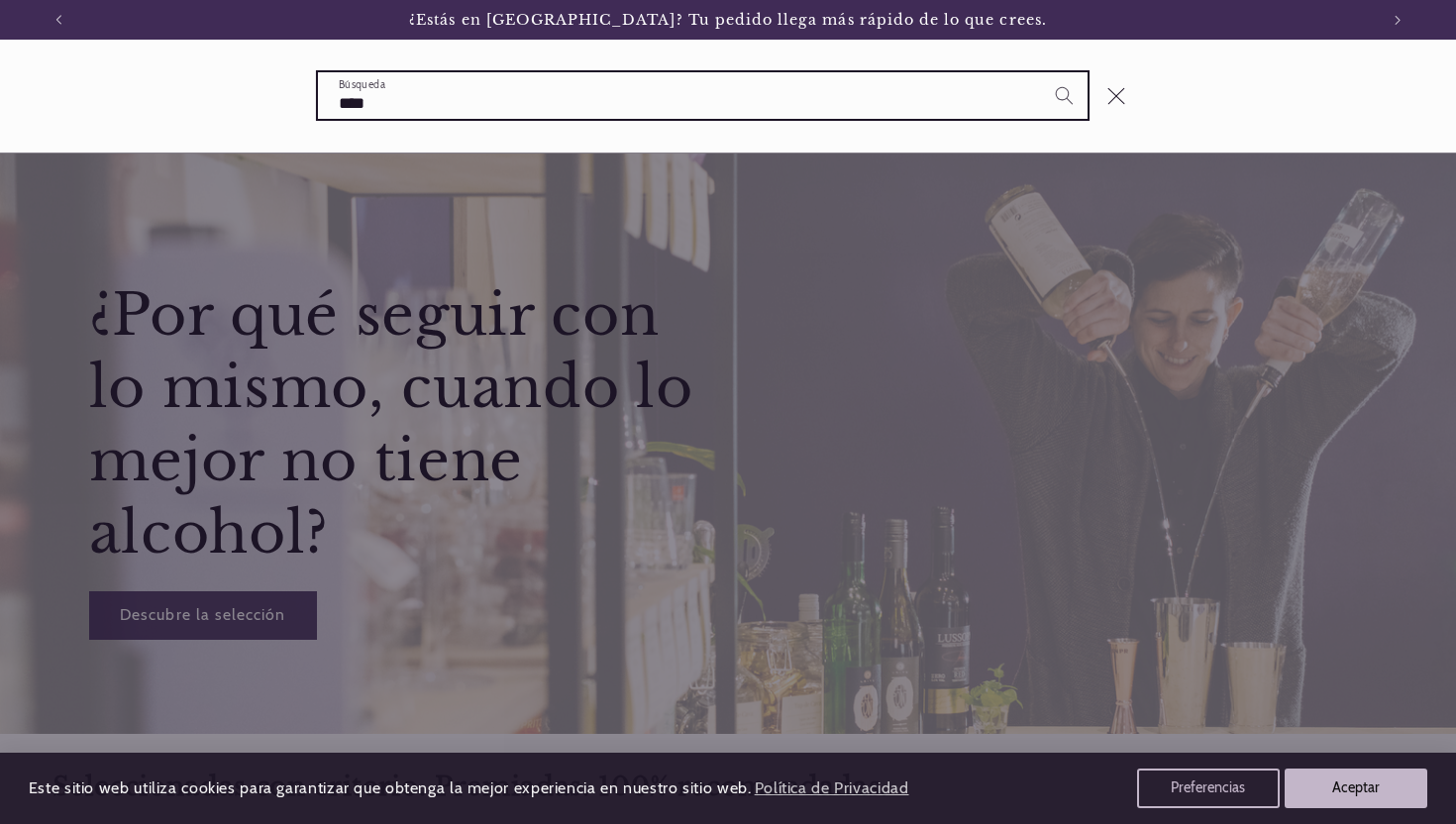 type on "****" 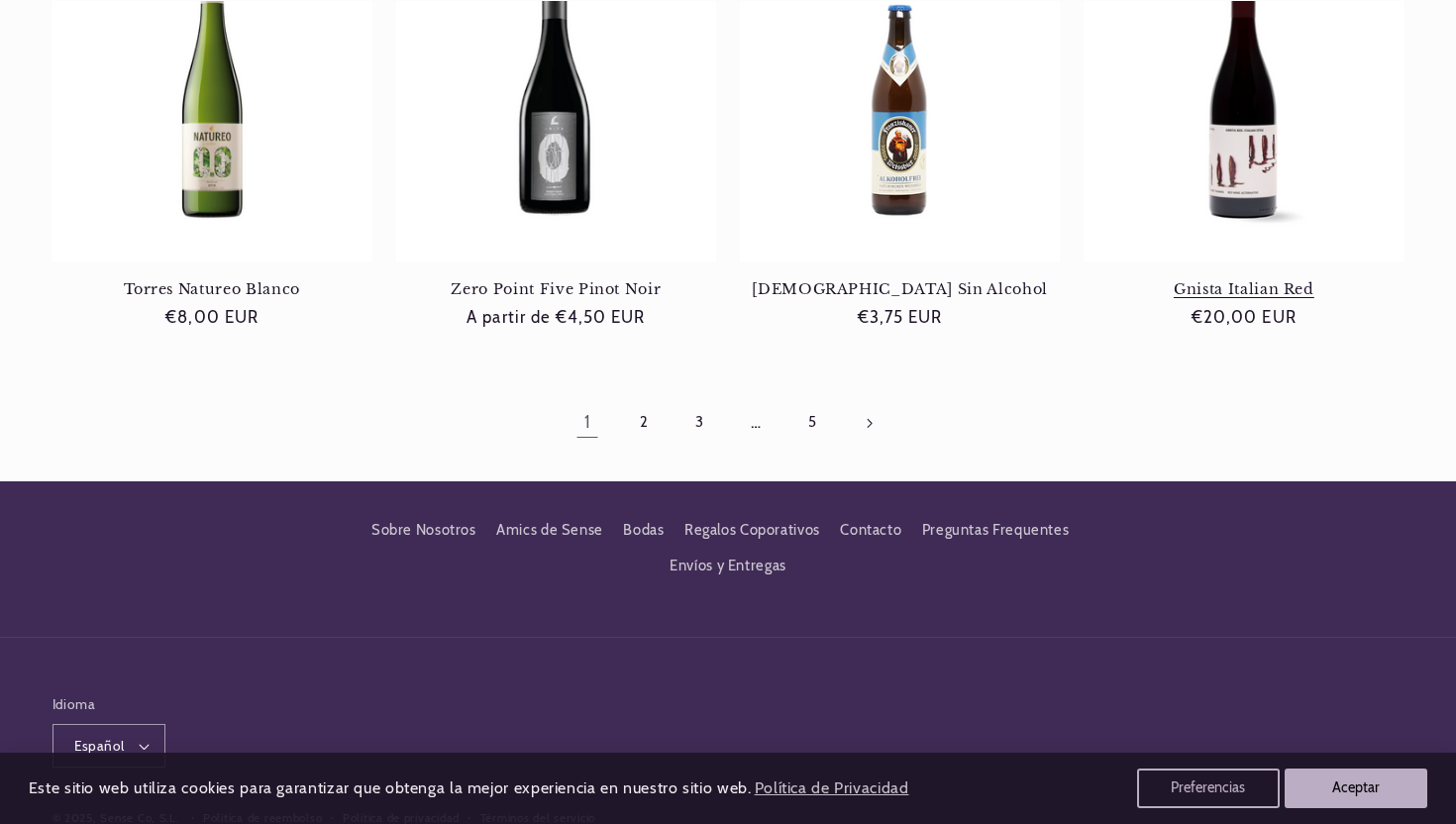 scroll, scrollTop: 2761, scrollLeft: 0, axis: vertical 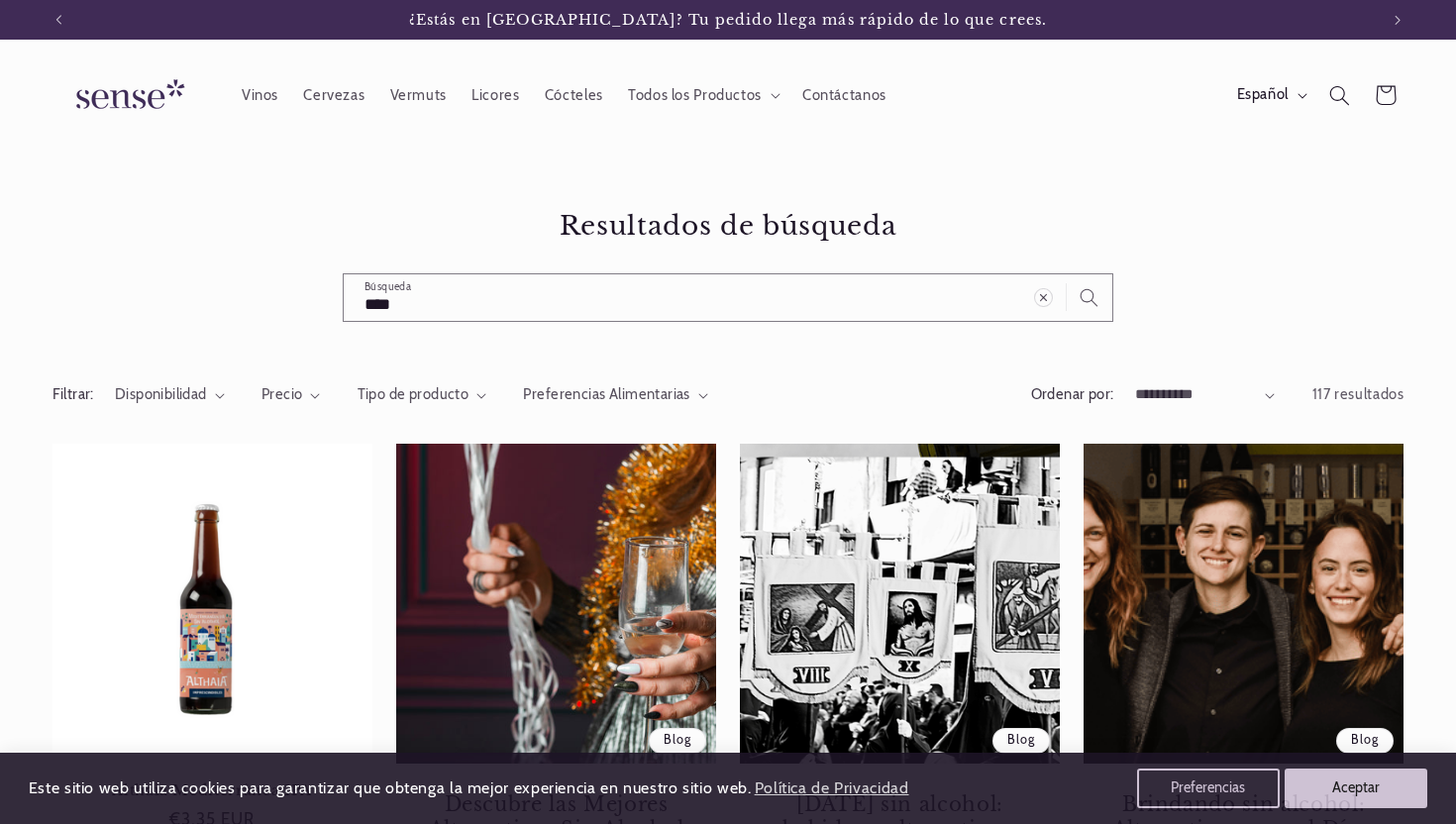 click at bounding box center [127, 95] 